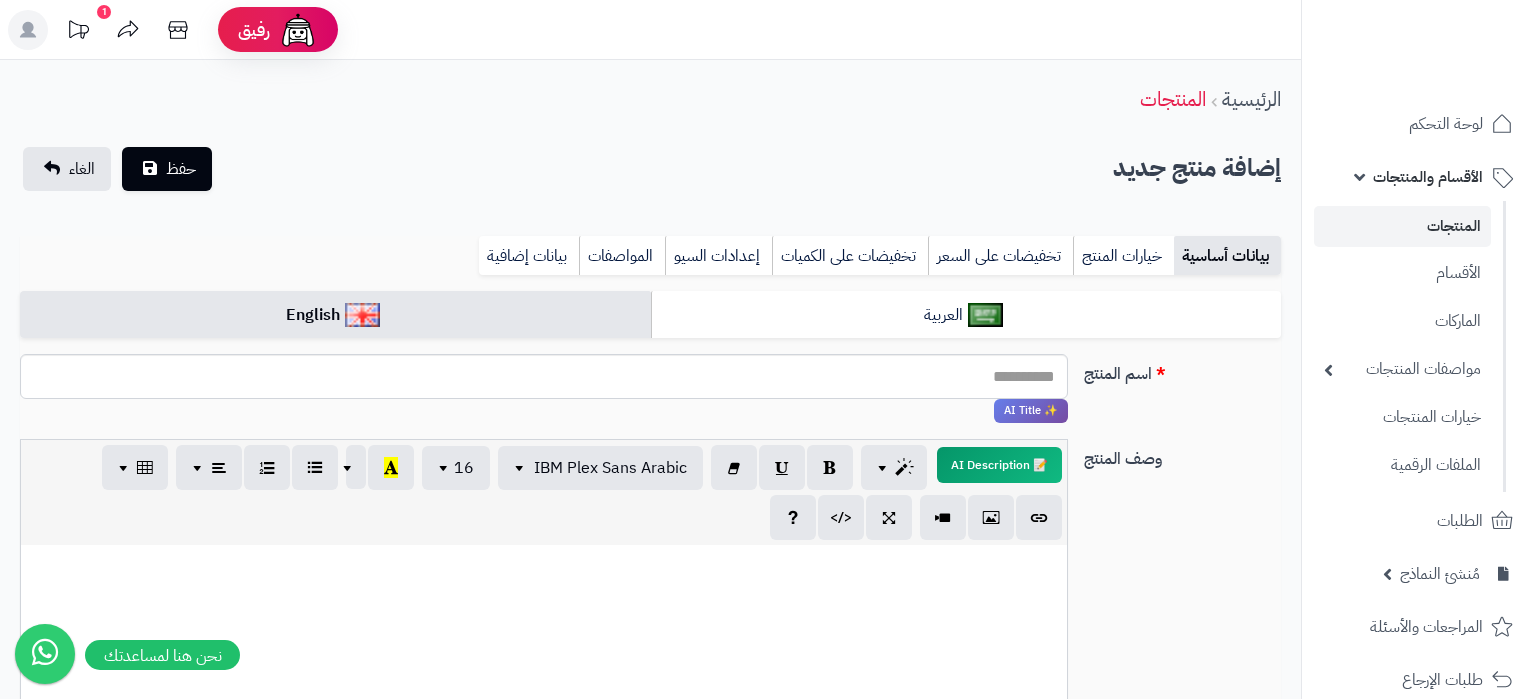 select 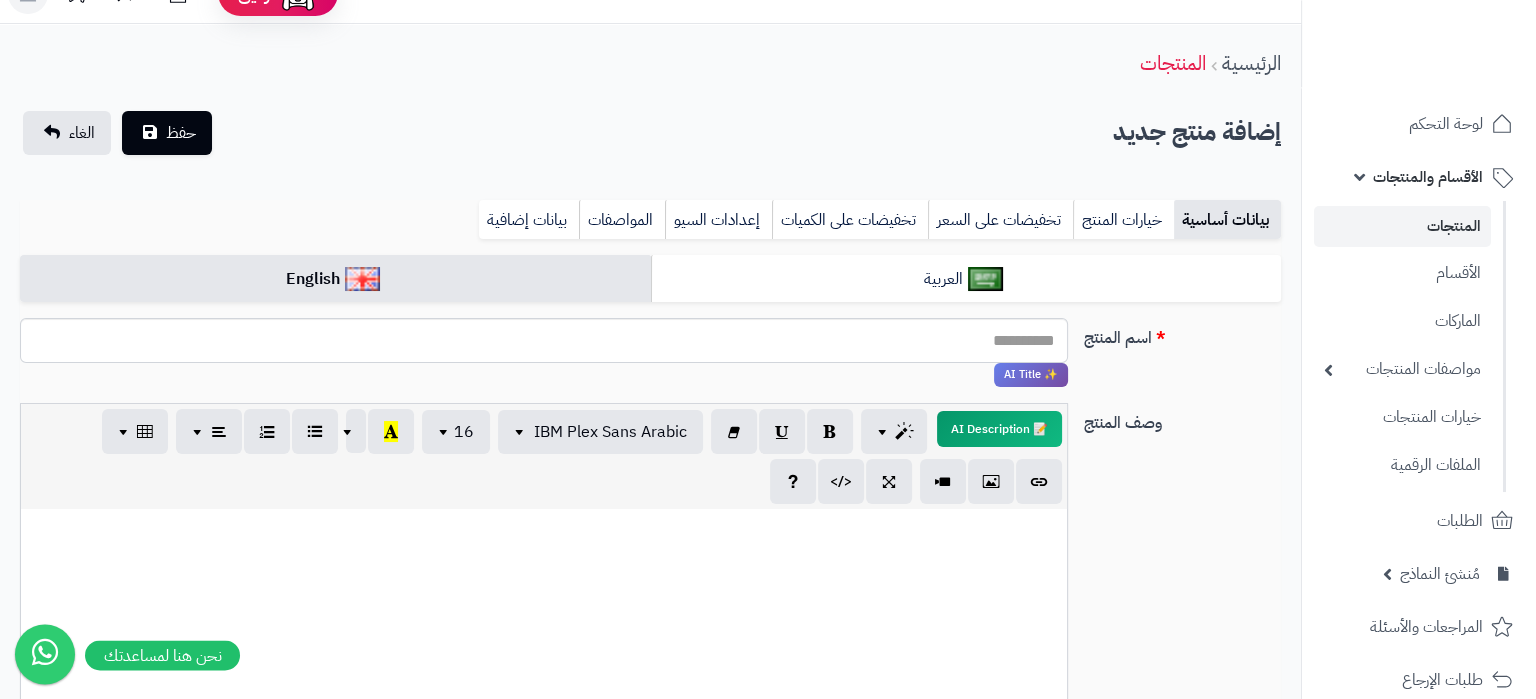 scroll, scrollTop: 0, scrollLeft: 0, axis: both 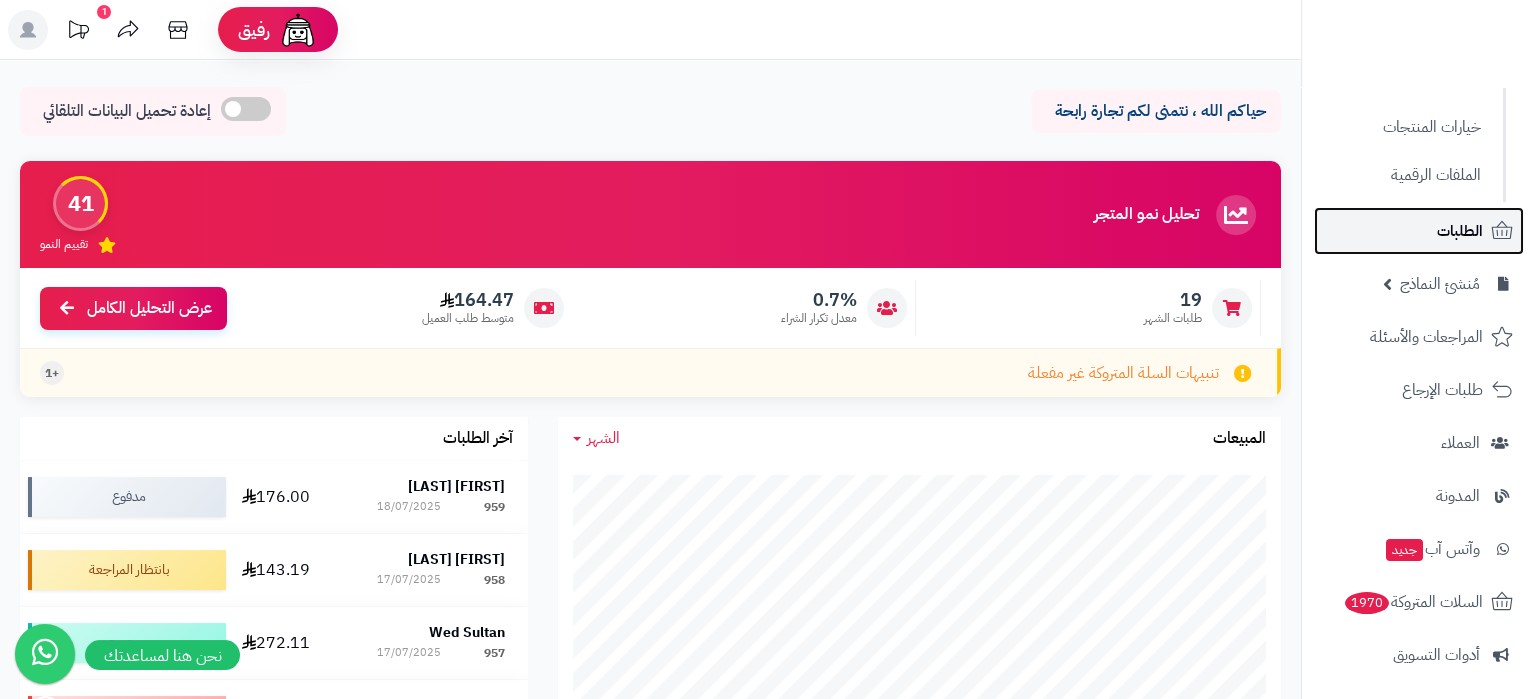 click on "الطلبات" at bounding box center [1460, 231] 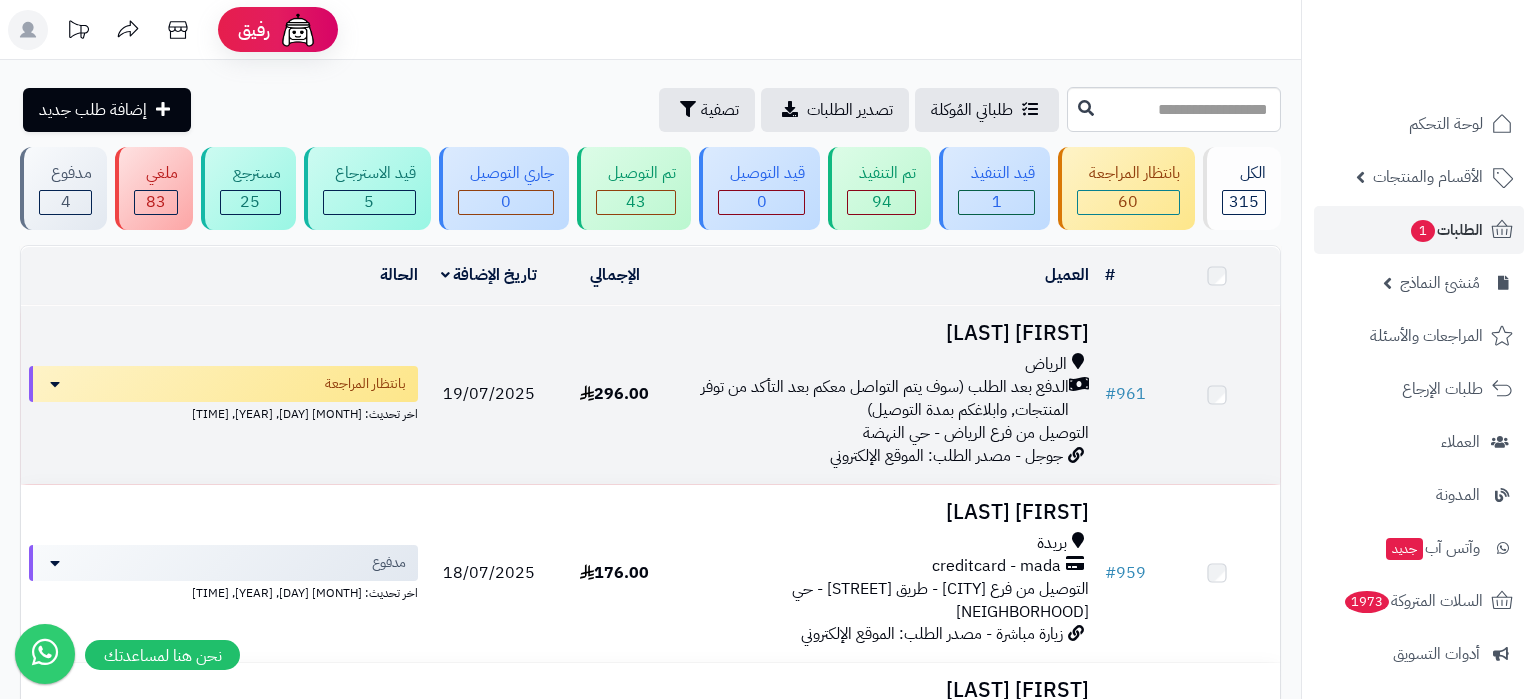 scroll, scrollTop: 0, scrollLeft: 0, axis: both 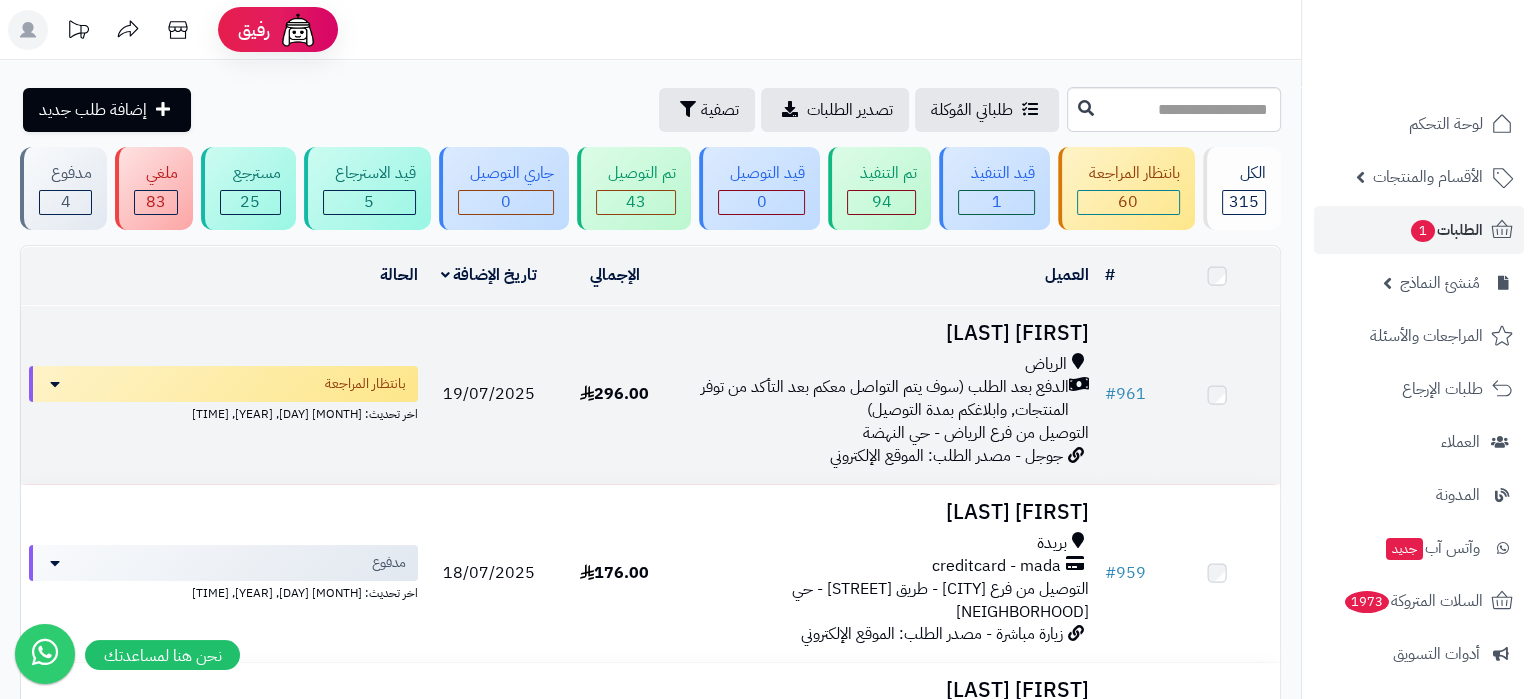 click on "الرياض
الدفع بعد الطلب (سوف يتم التواصل معكم بعد التأكد من توفر المنتجات, وابلاغكم بمدة التوصيل)
التوصيل من فرع الرياض - حي النهضة" at bounding box center (887, 398) 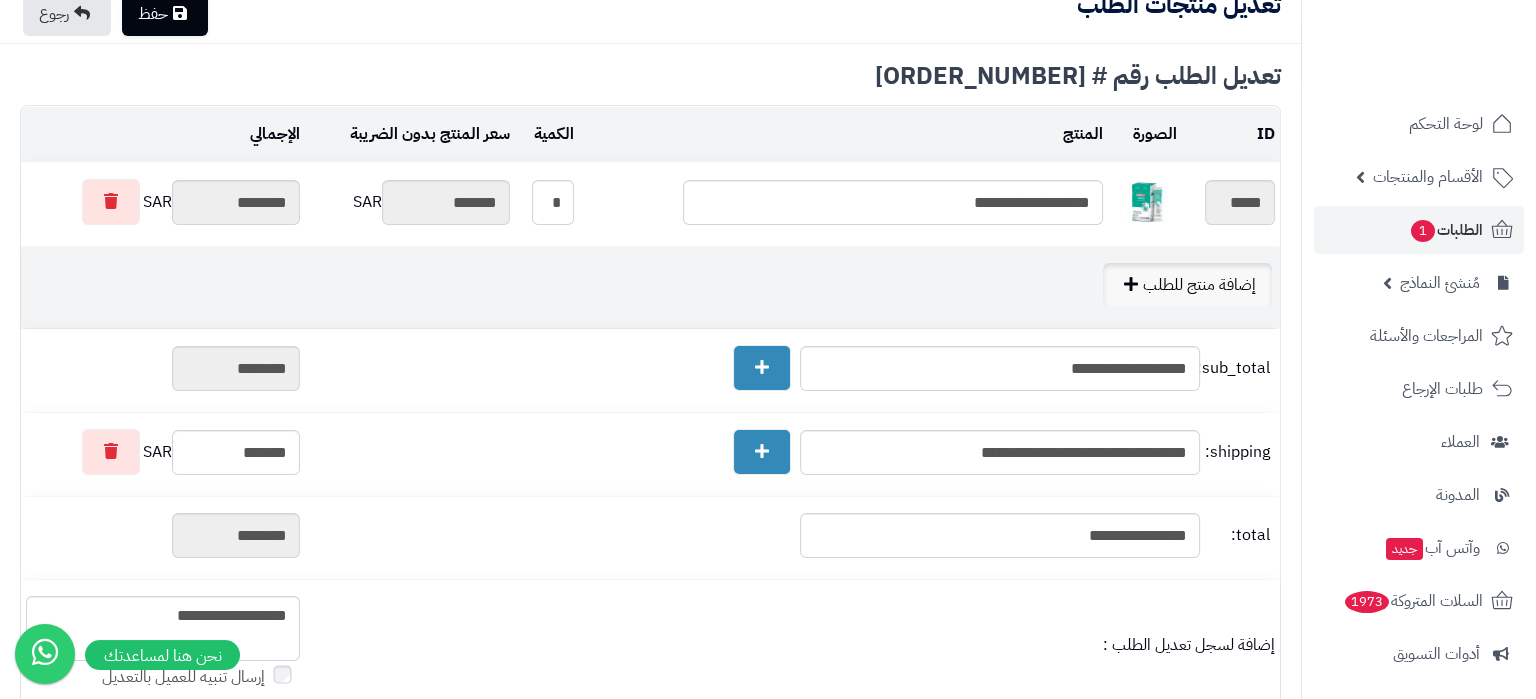 scroll, scrollTop: 105, scrollLeft: 0, axis: vertical 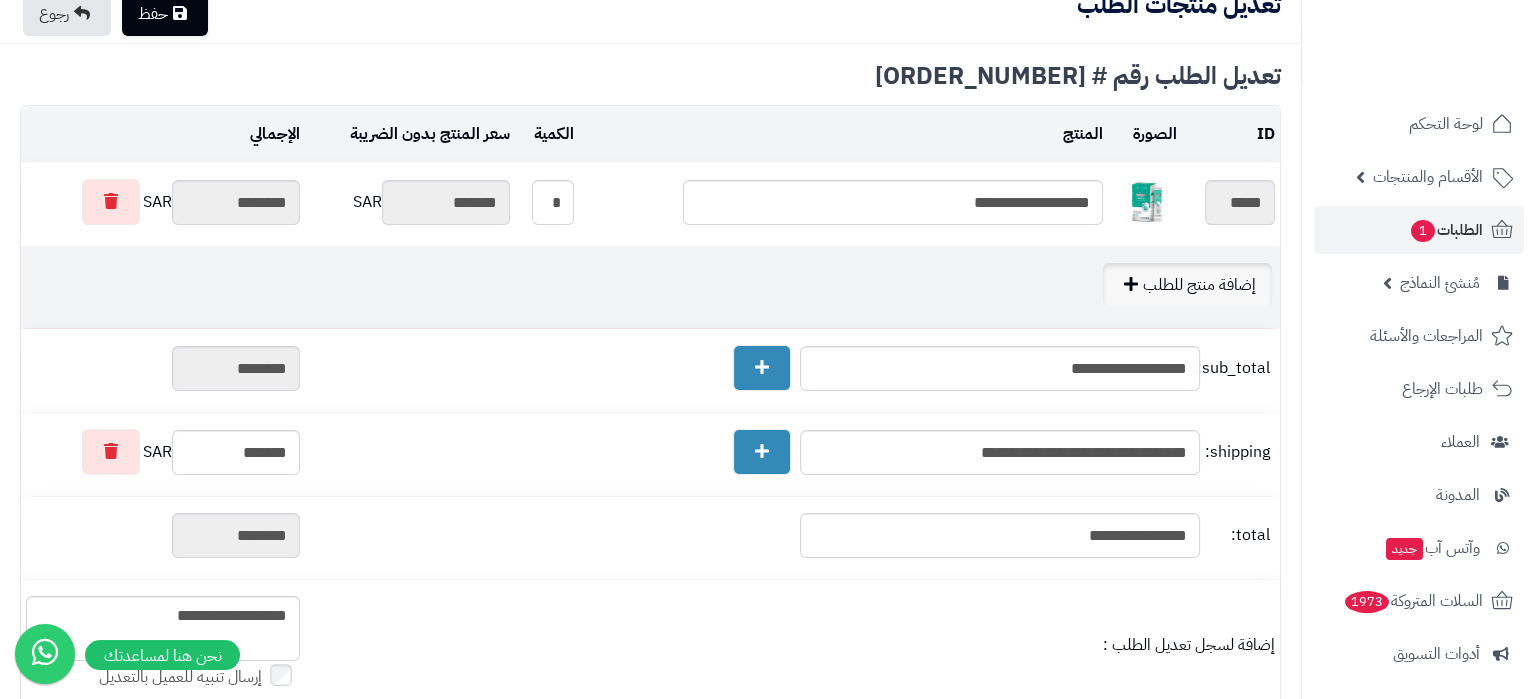 click on "إضافة منتج للطلب" at bounding box center (1187, 285) 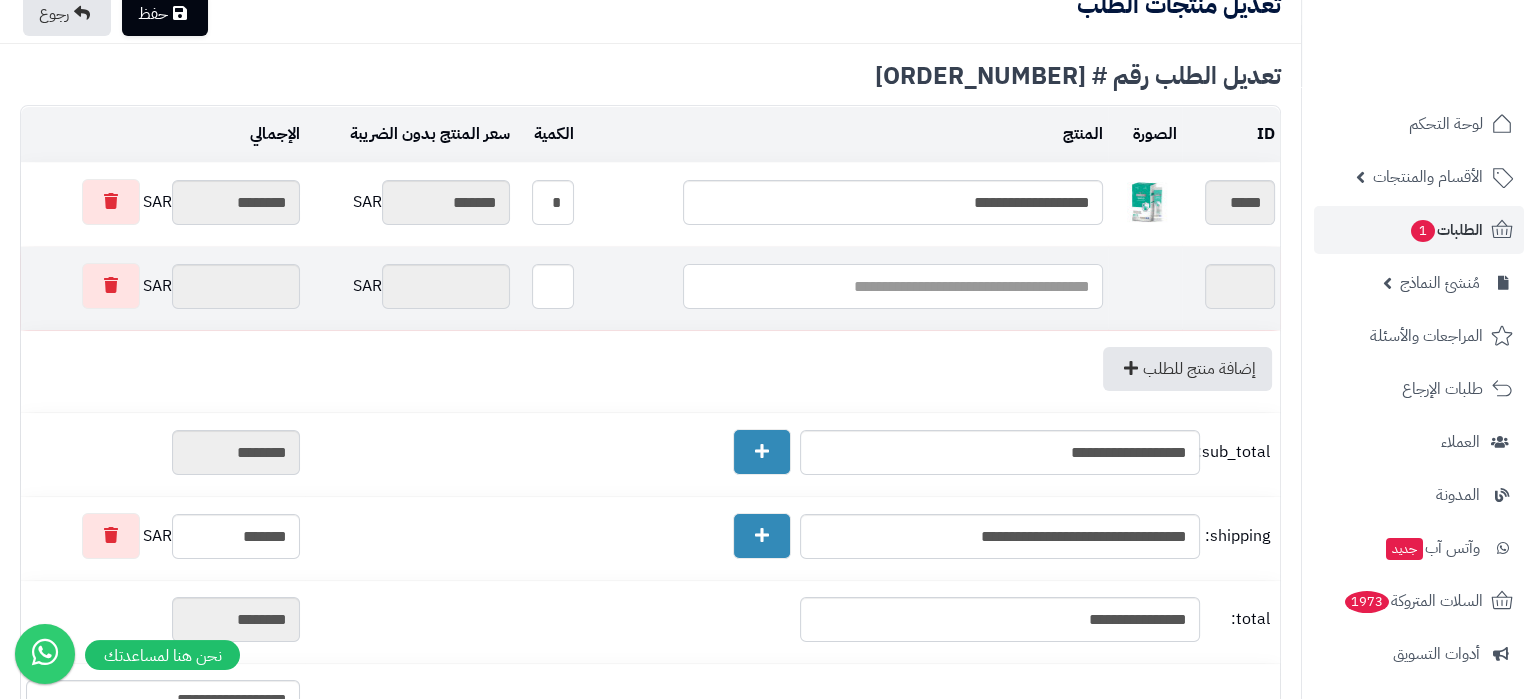 click at bounding box center [893, 286] 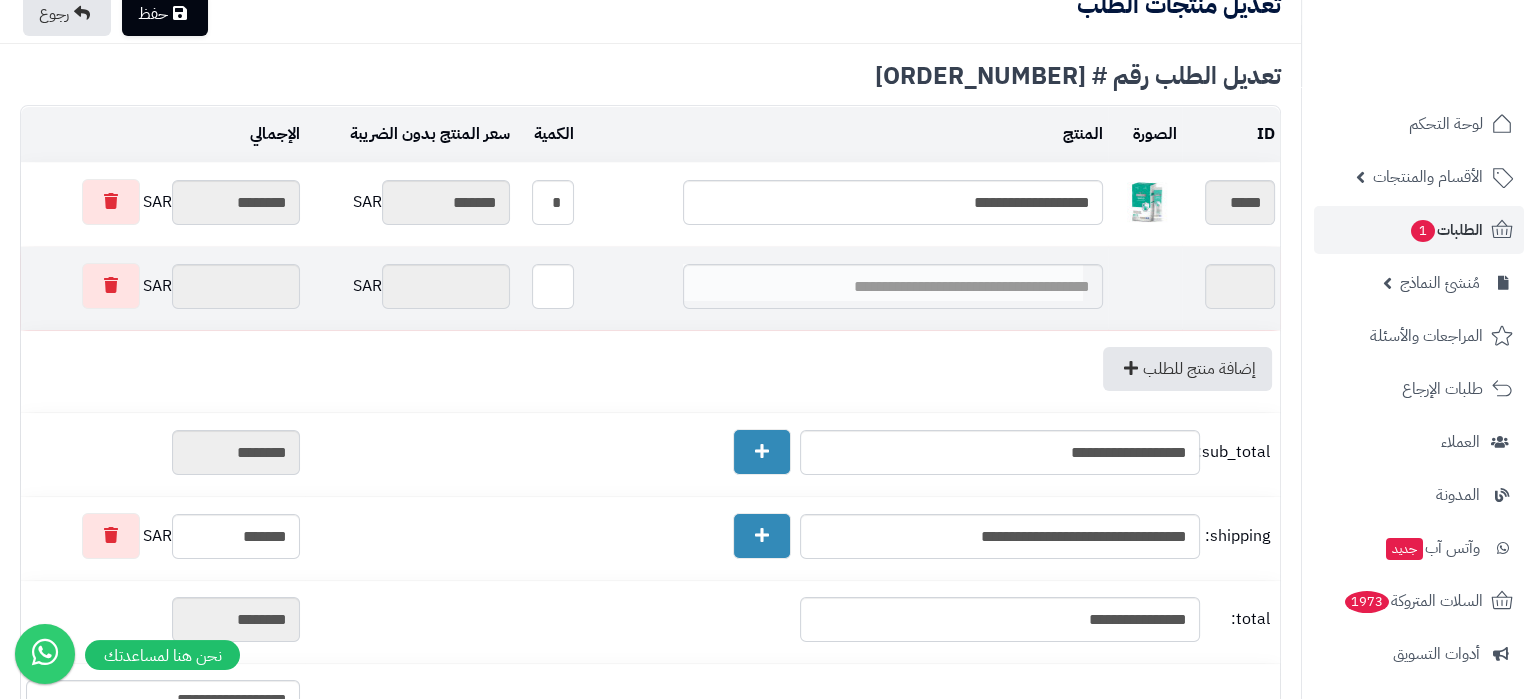 type on "*" 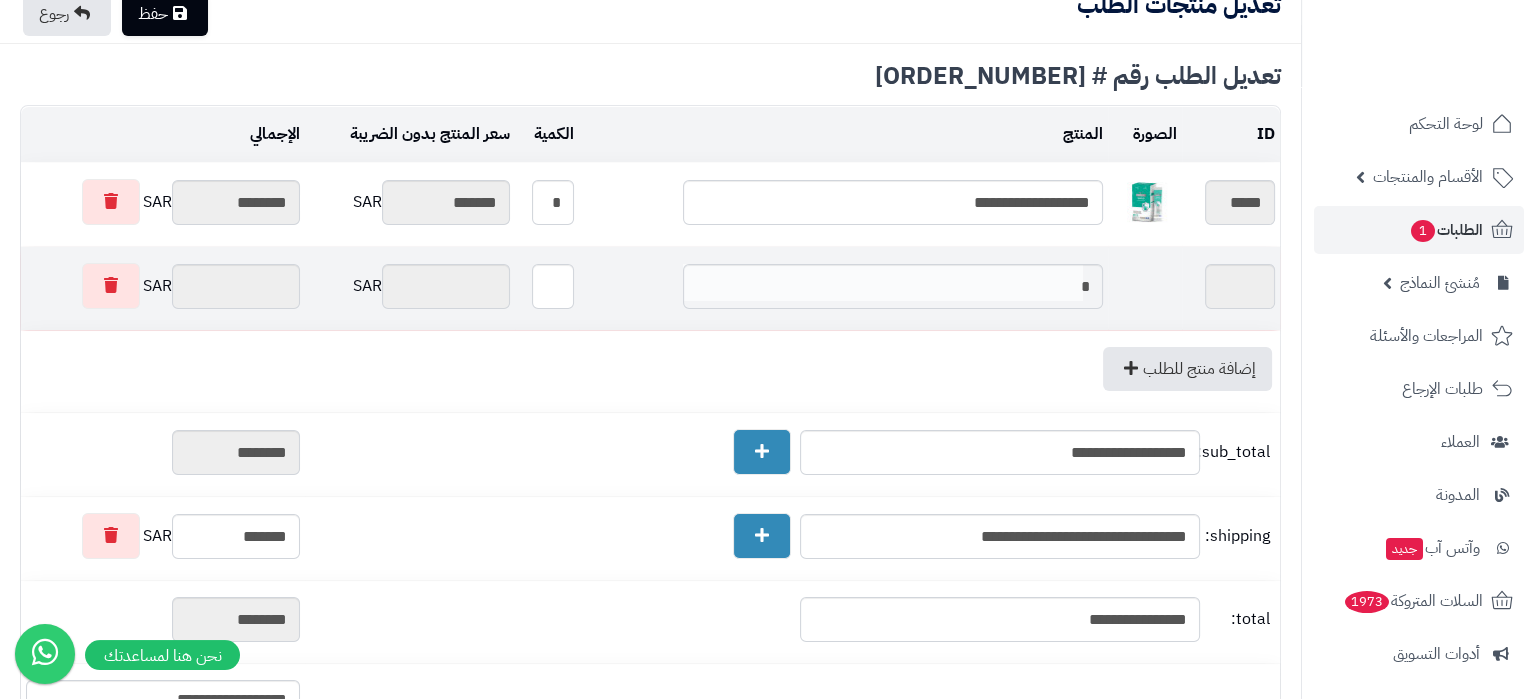 type on "******" 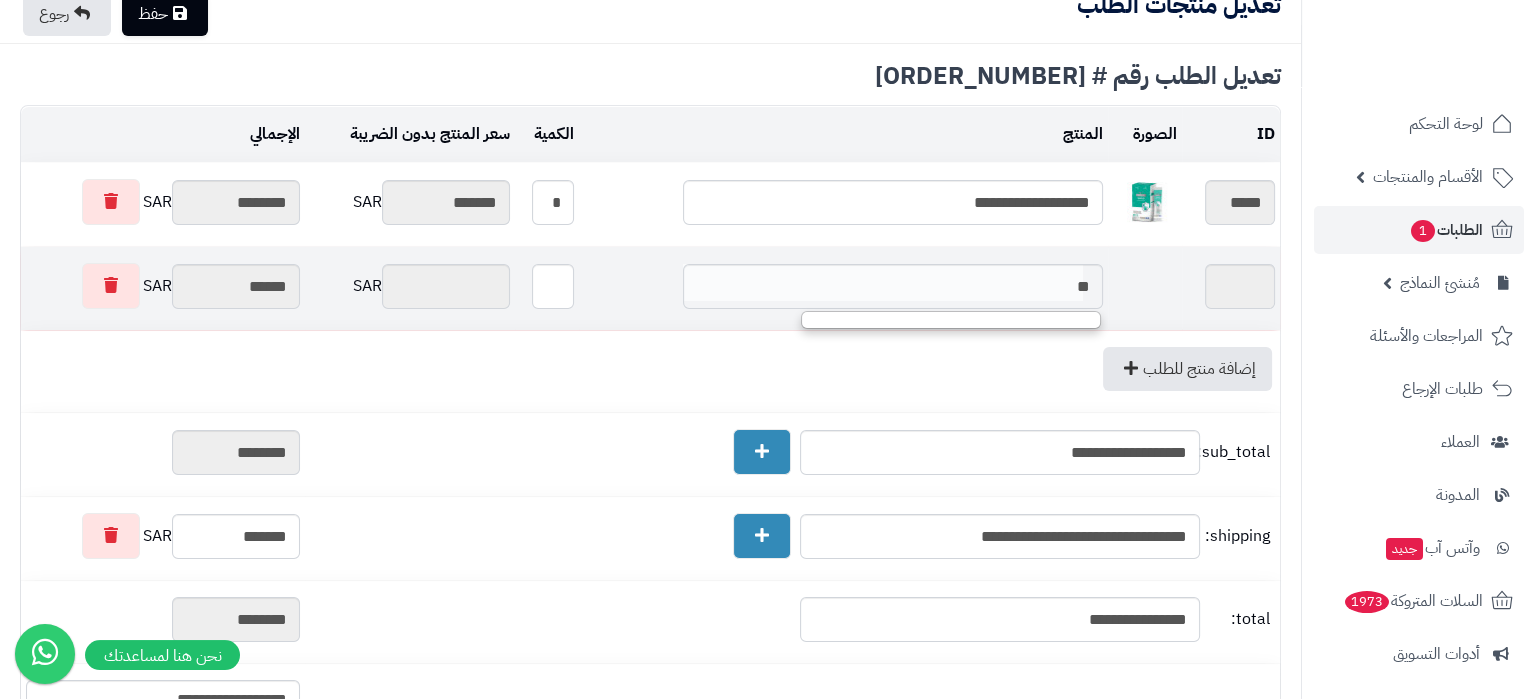 type on "*" 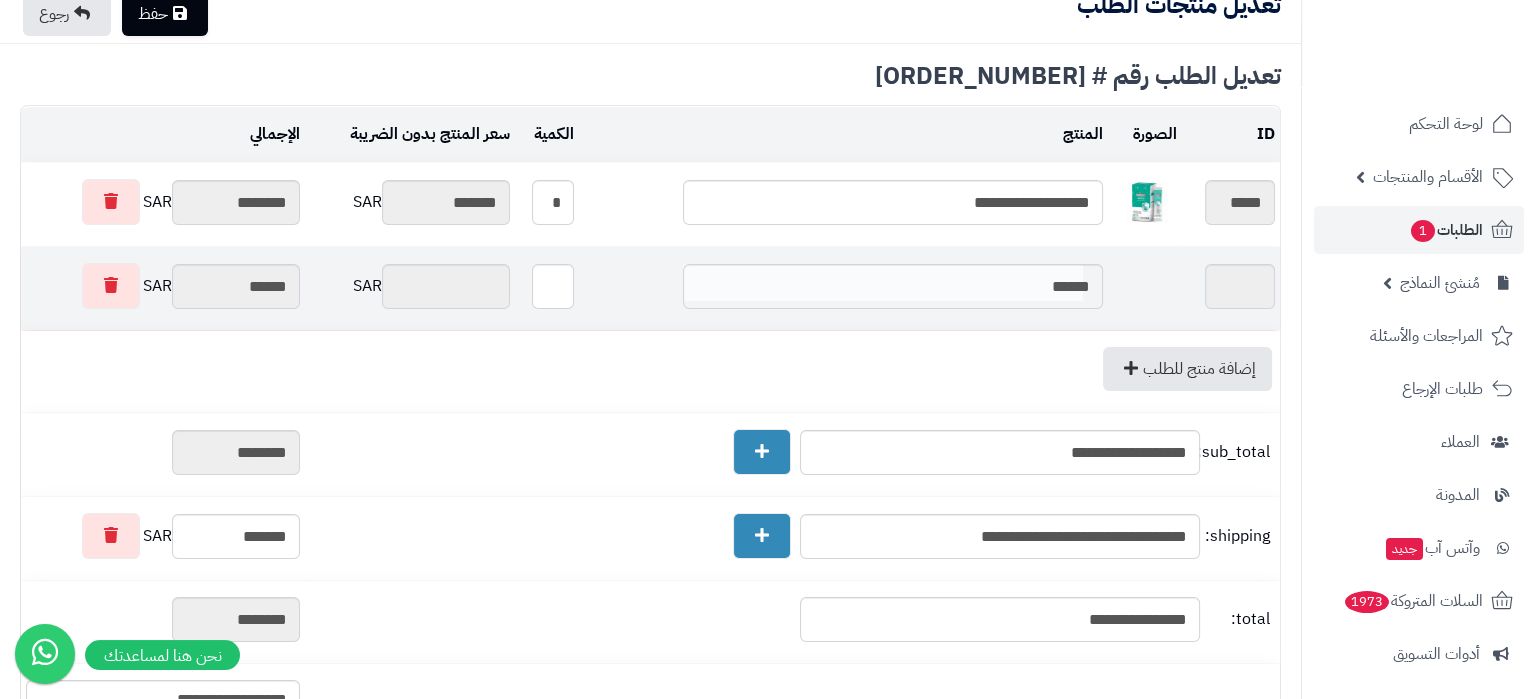 type on "*******" 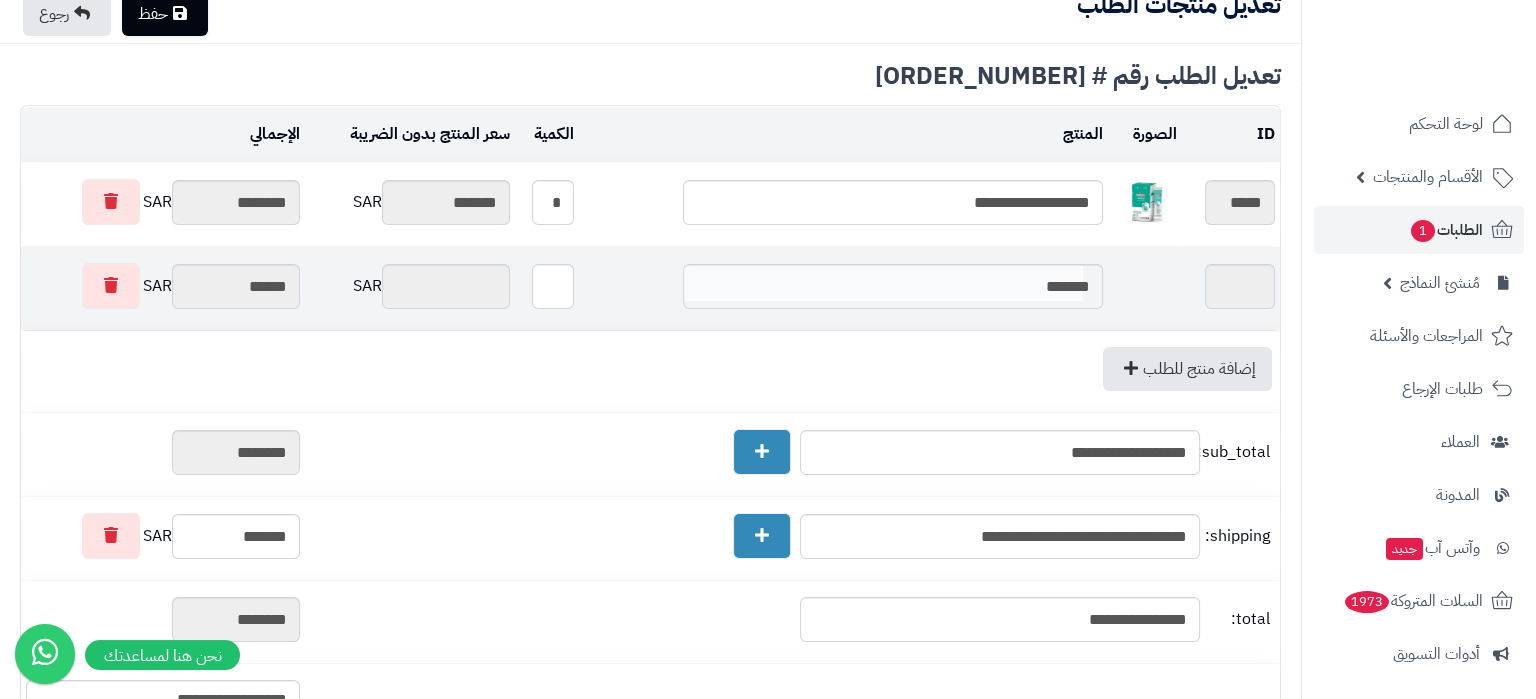 type on "*******" 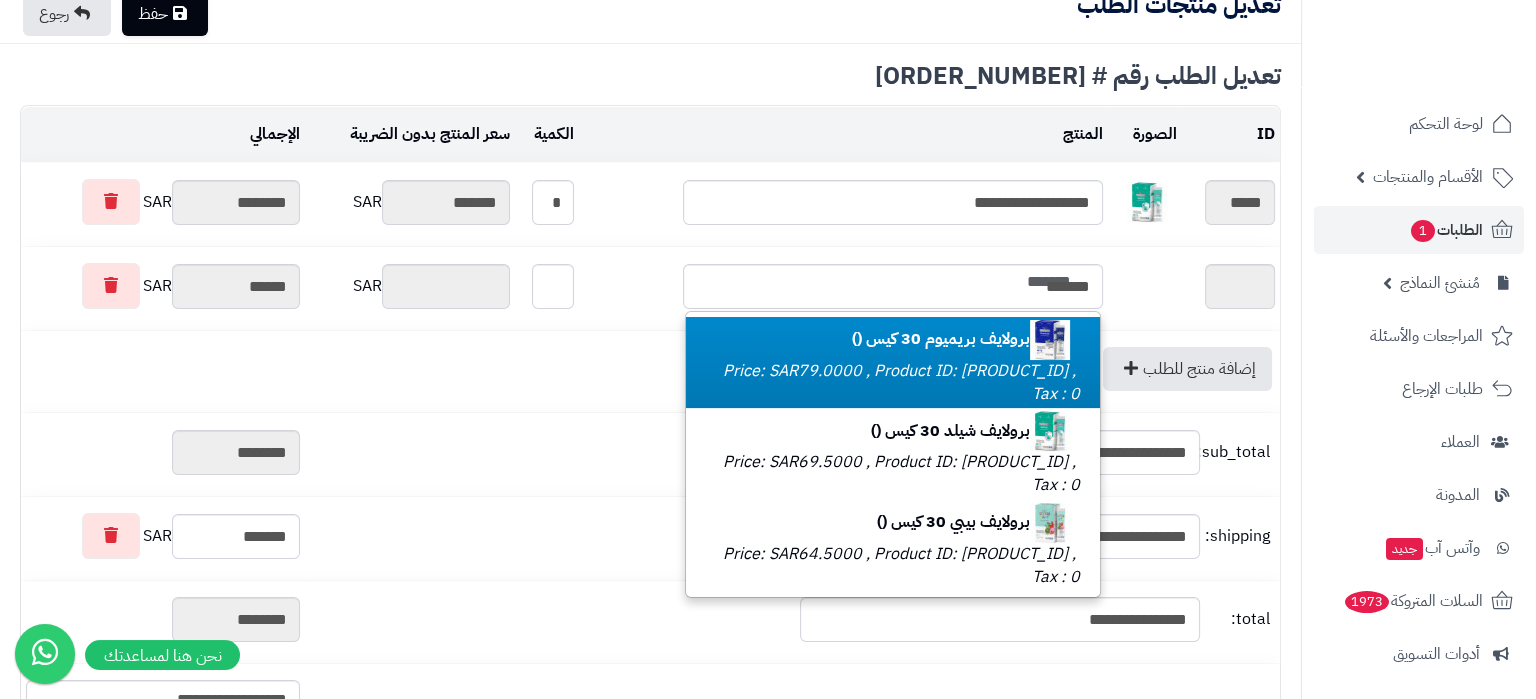 type on "*******" 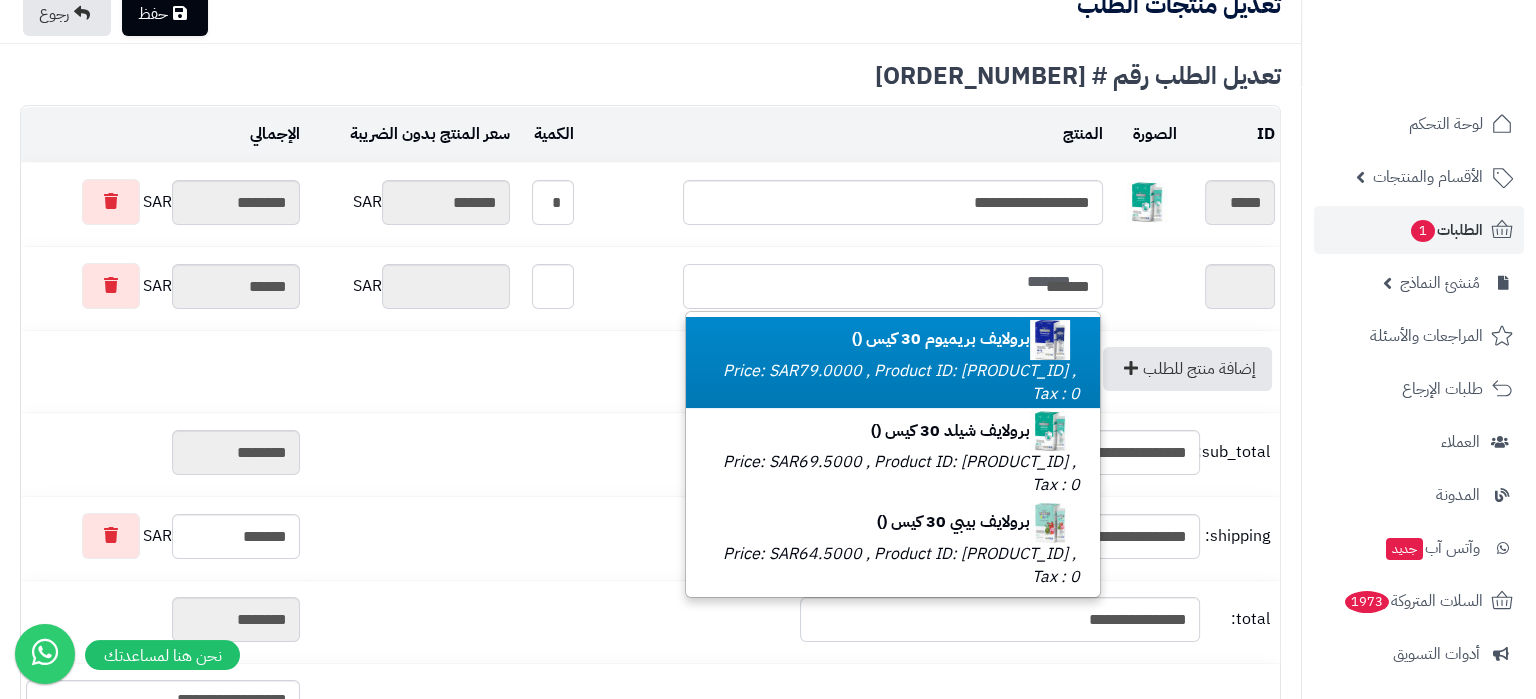 type on "********" 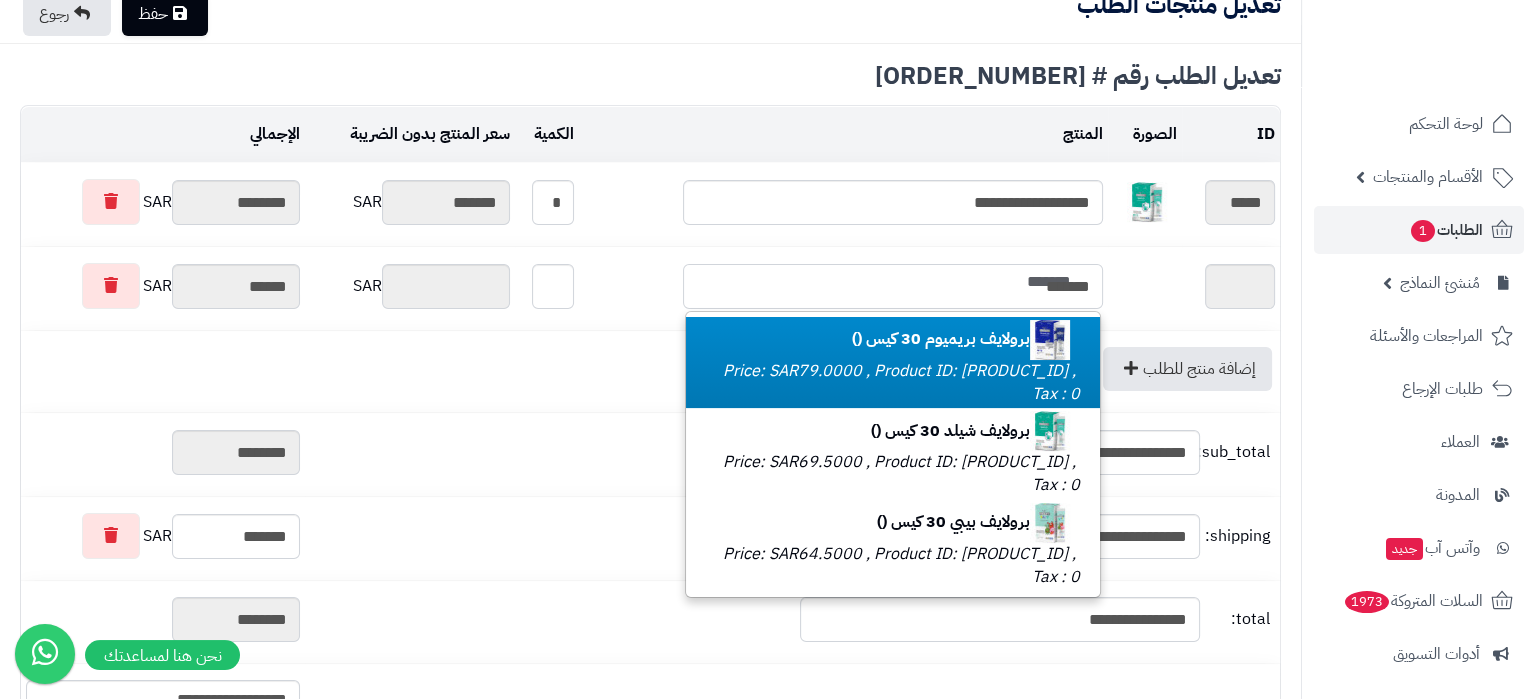 type on "********" 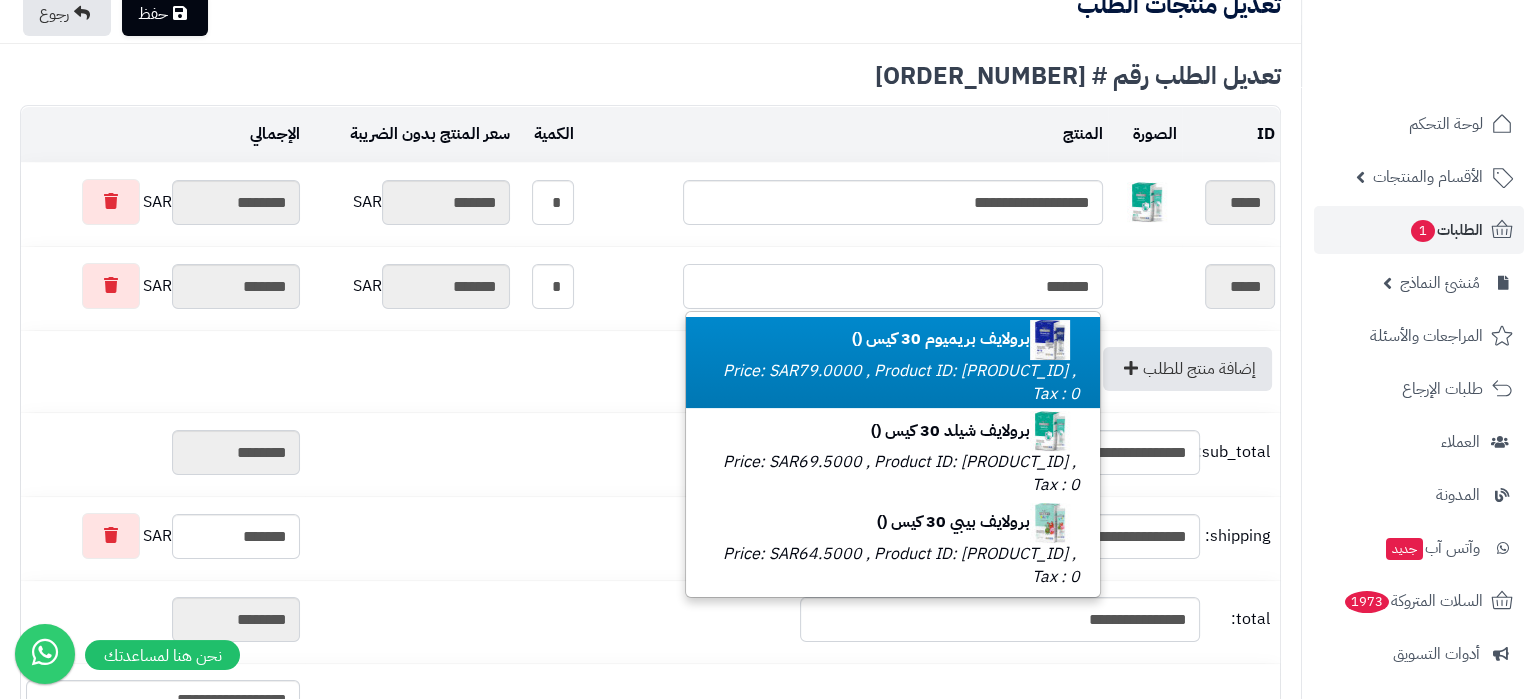type on "**********" 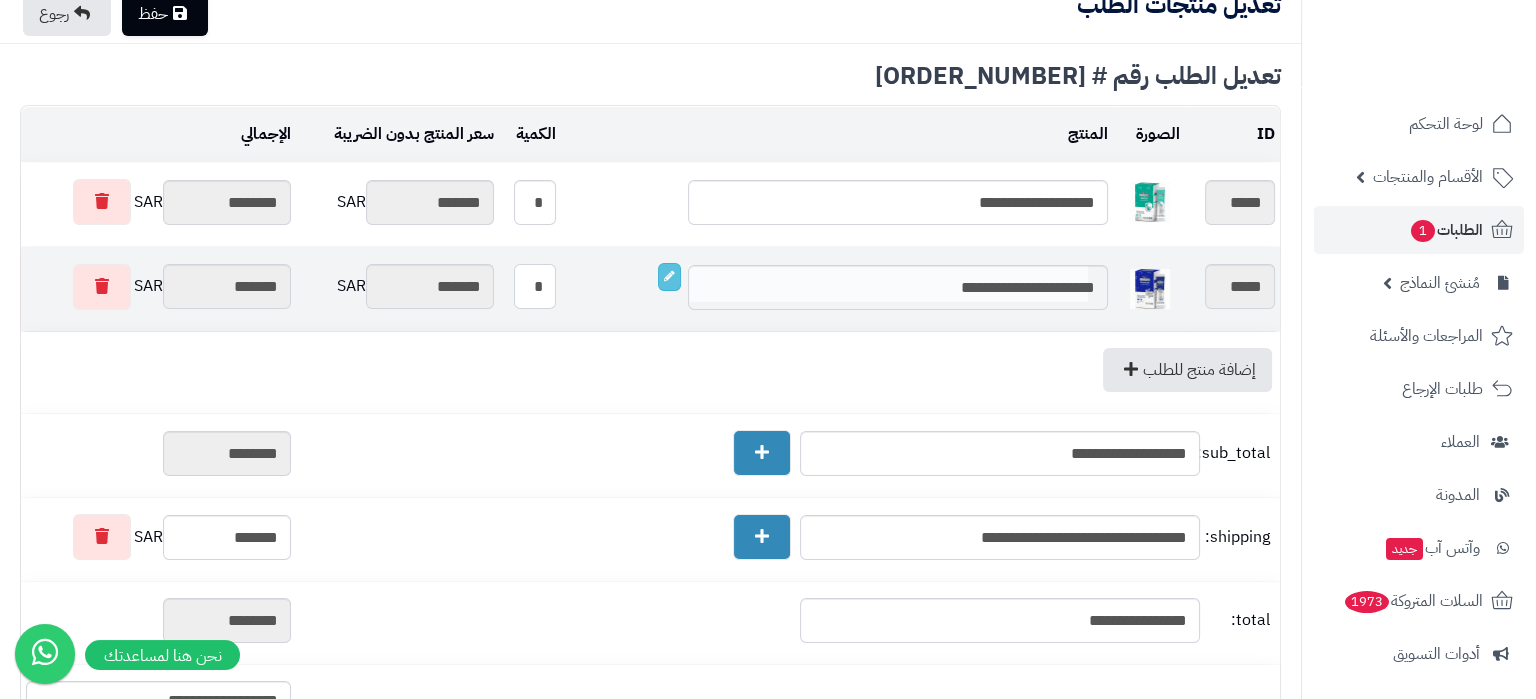drag, startPoint x: 552, startPoint y: 290, endPoint x: 572, endPoint y: 294, distance: 20.396078 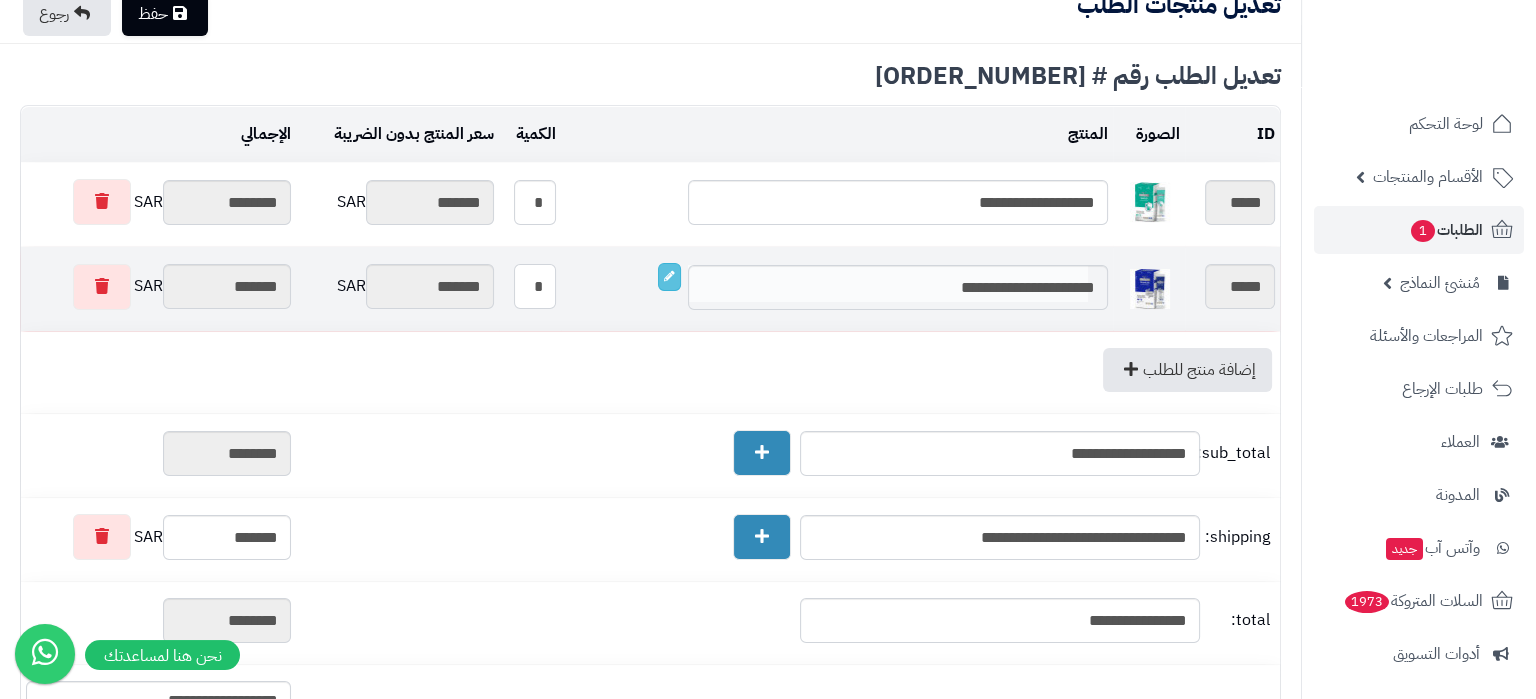 type on "*" 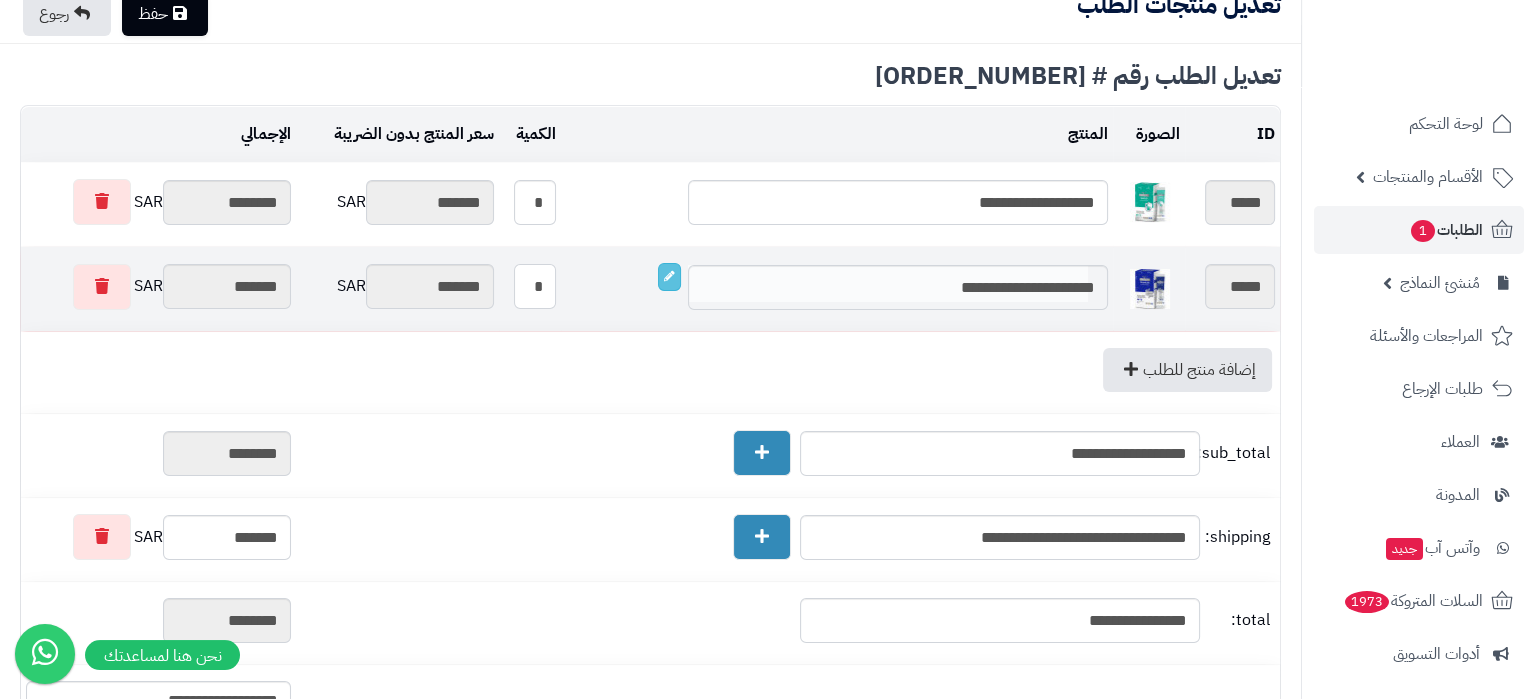 type on "********" 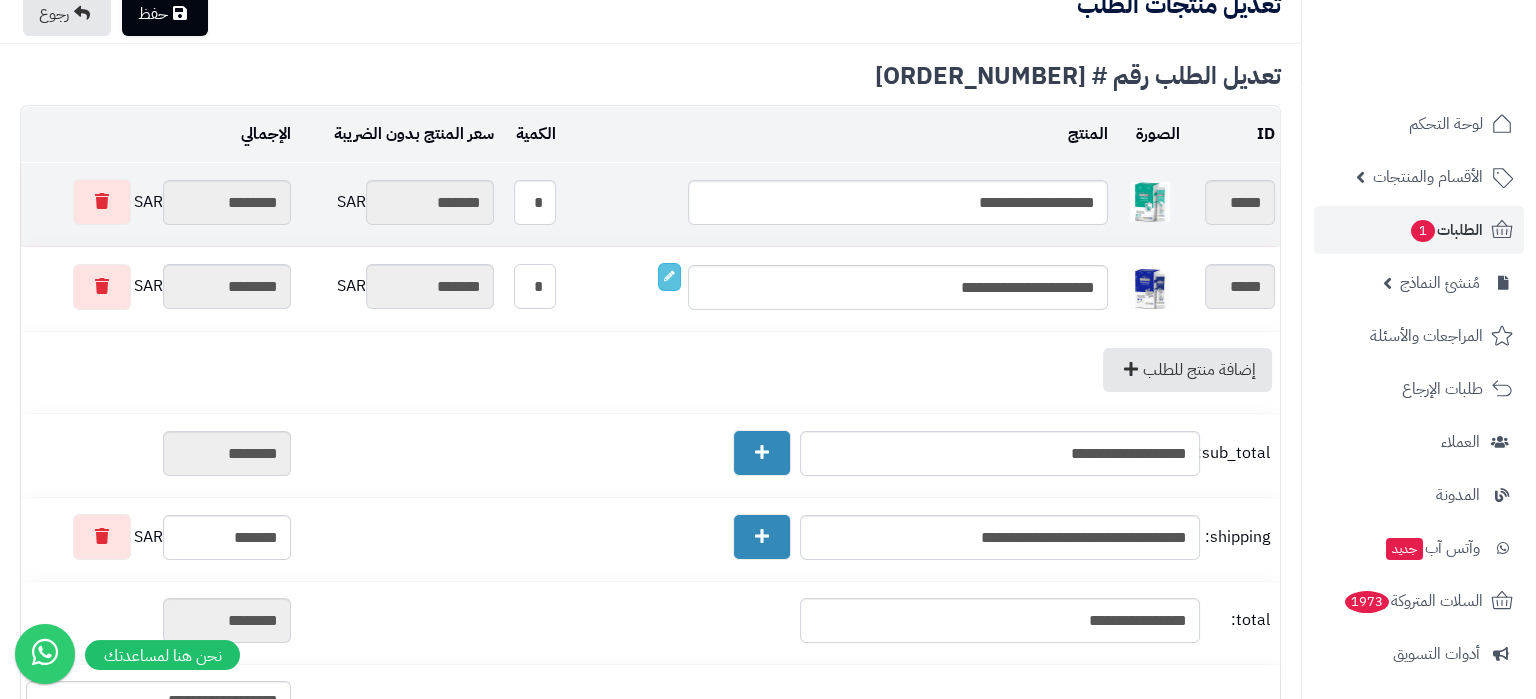 type on "*" 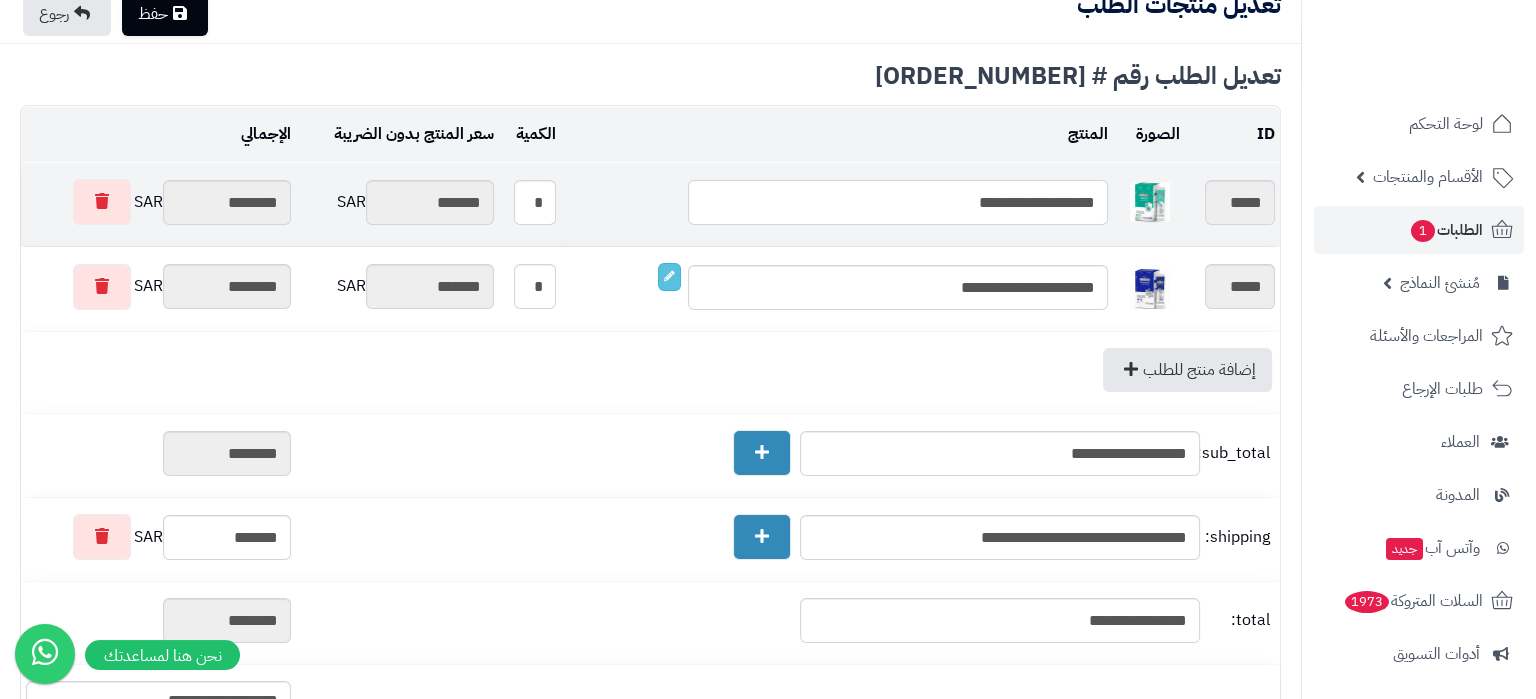 click on "**********" at bounding box center (898, 202) 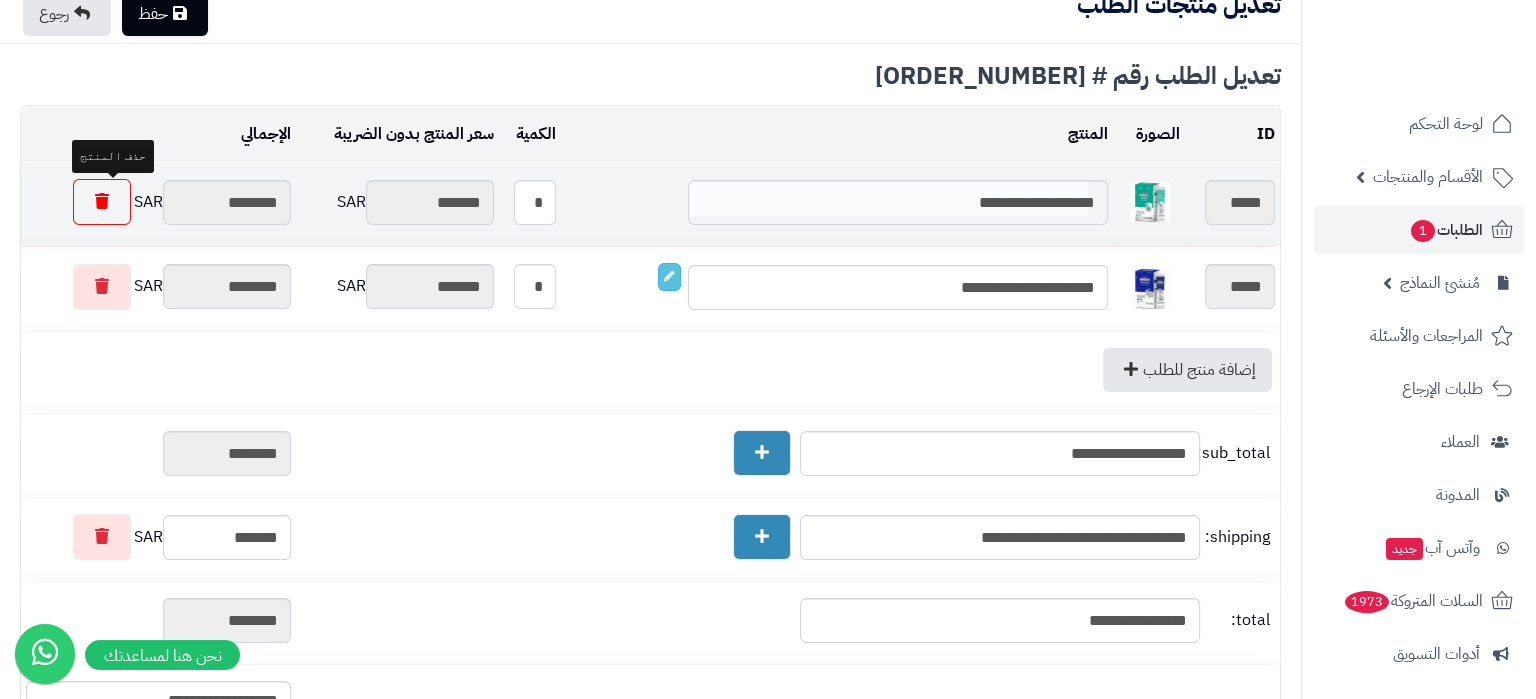 click at bounding box center [102, 202] 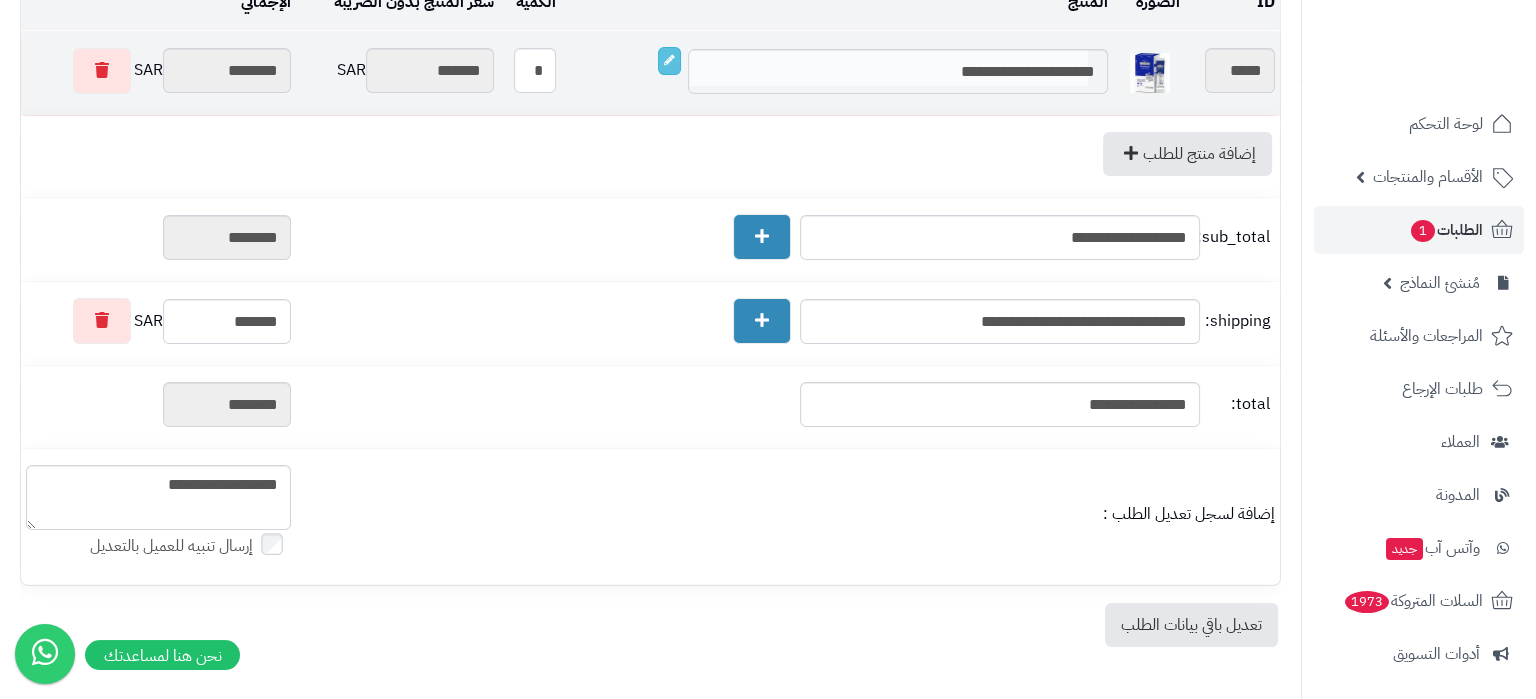 scroll, scrollTop: 0, scrollLeft: 0, axis: both 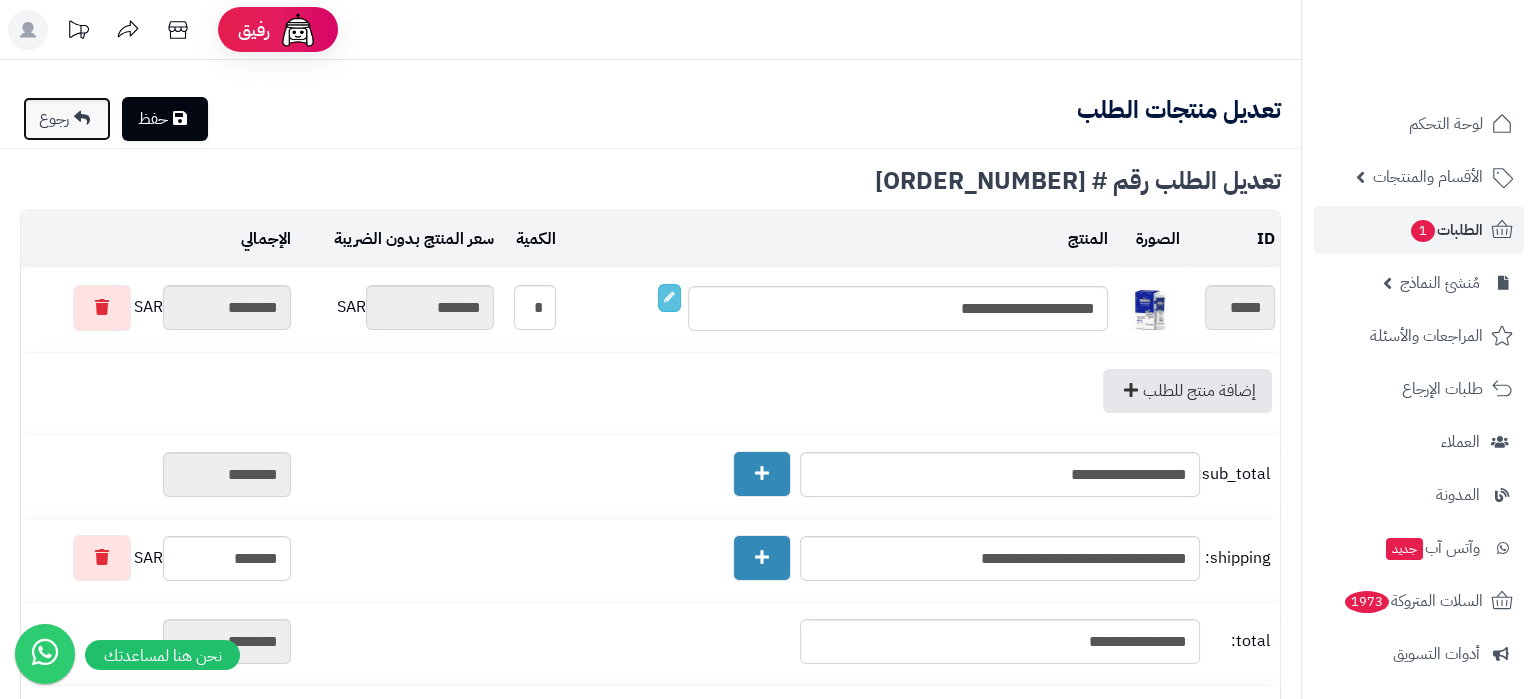 click on "رجوع" at bounding box center [67, 119] 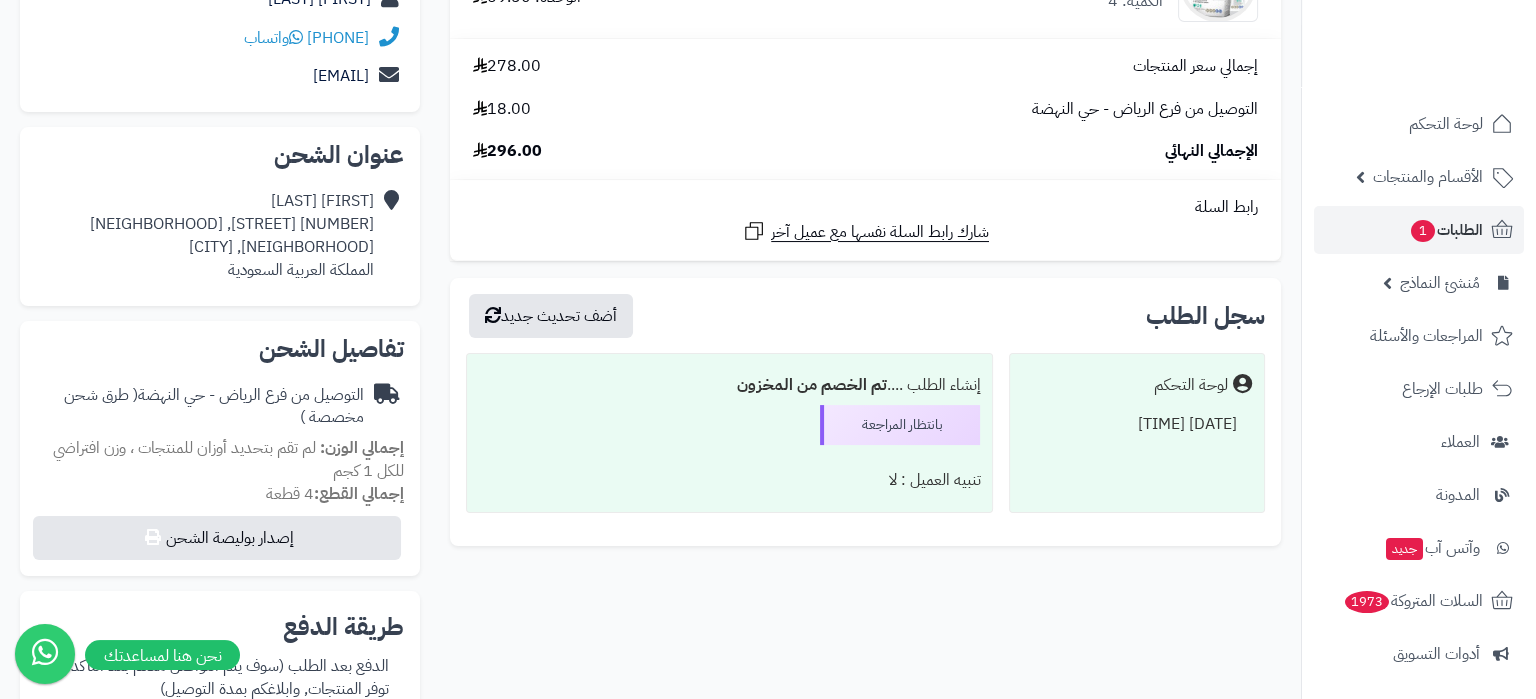 scroll, scrollTop: 0, scrollLeft: 0, axis: both 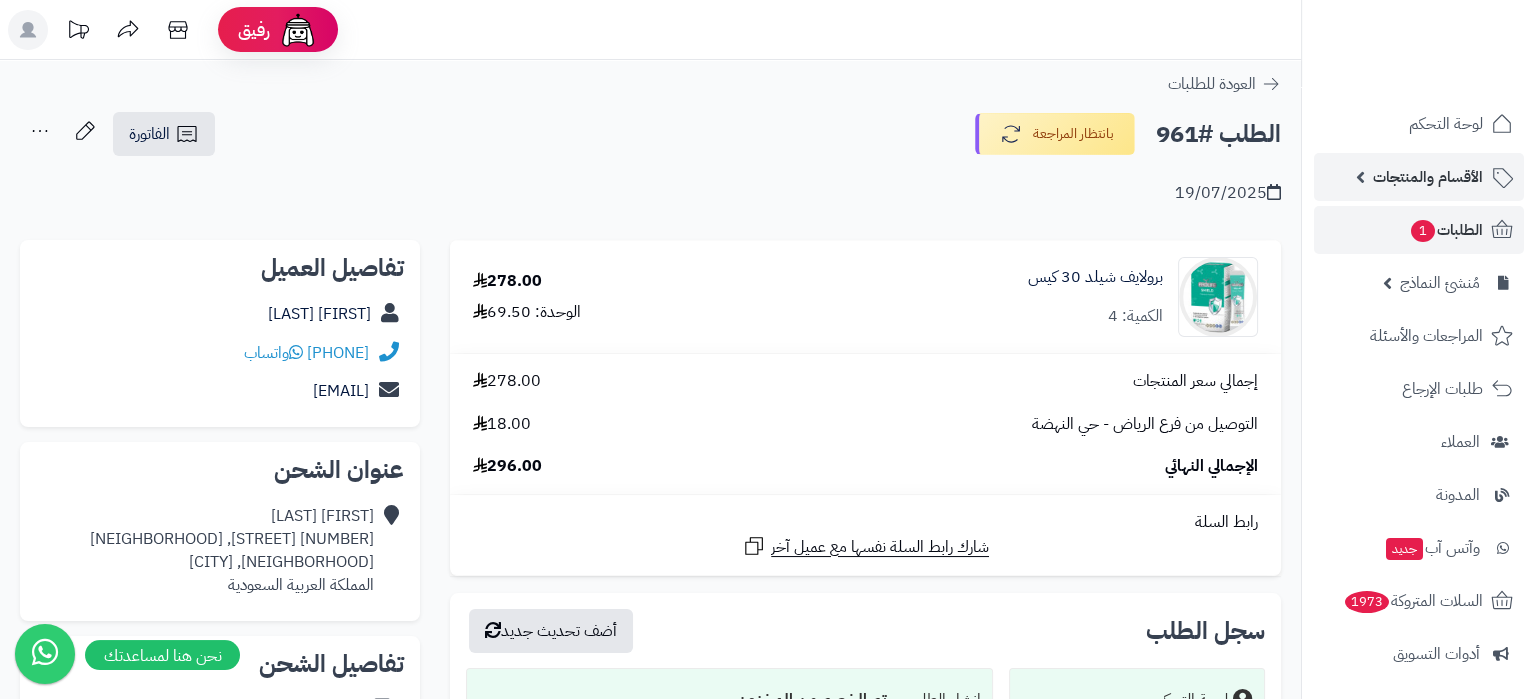 click on "الأقسام والمنتجات" at bounding box center (1428, 177) 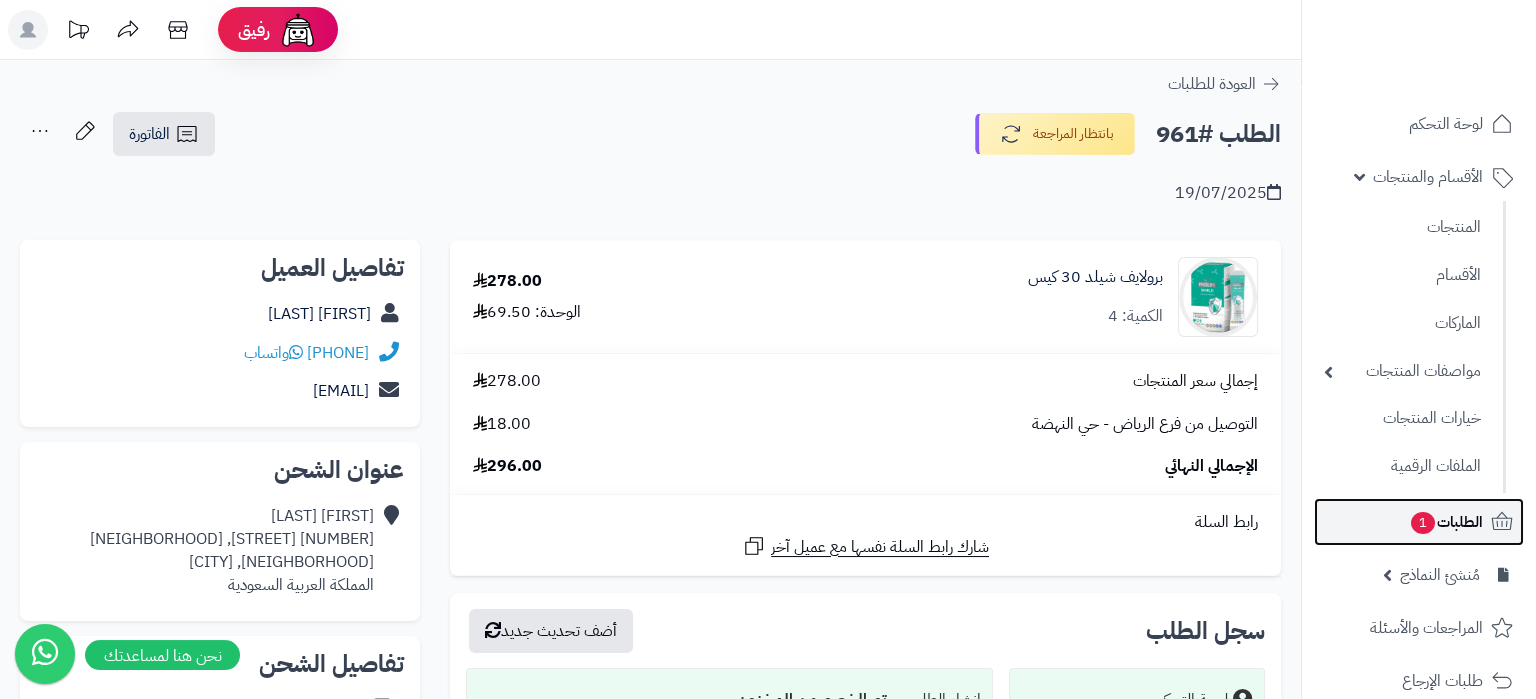 click on "الطلبات  1" at bounding box center [1419, 522] 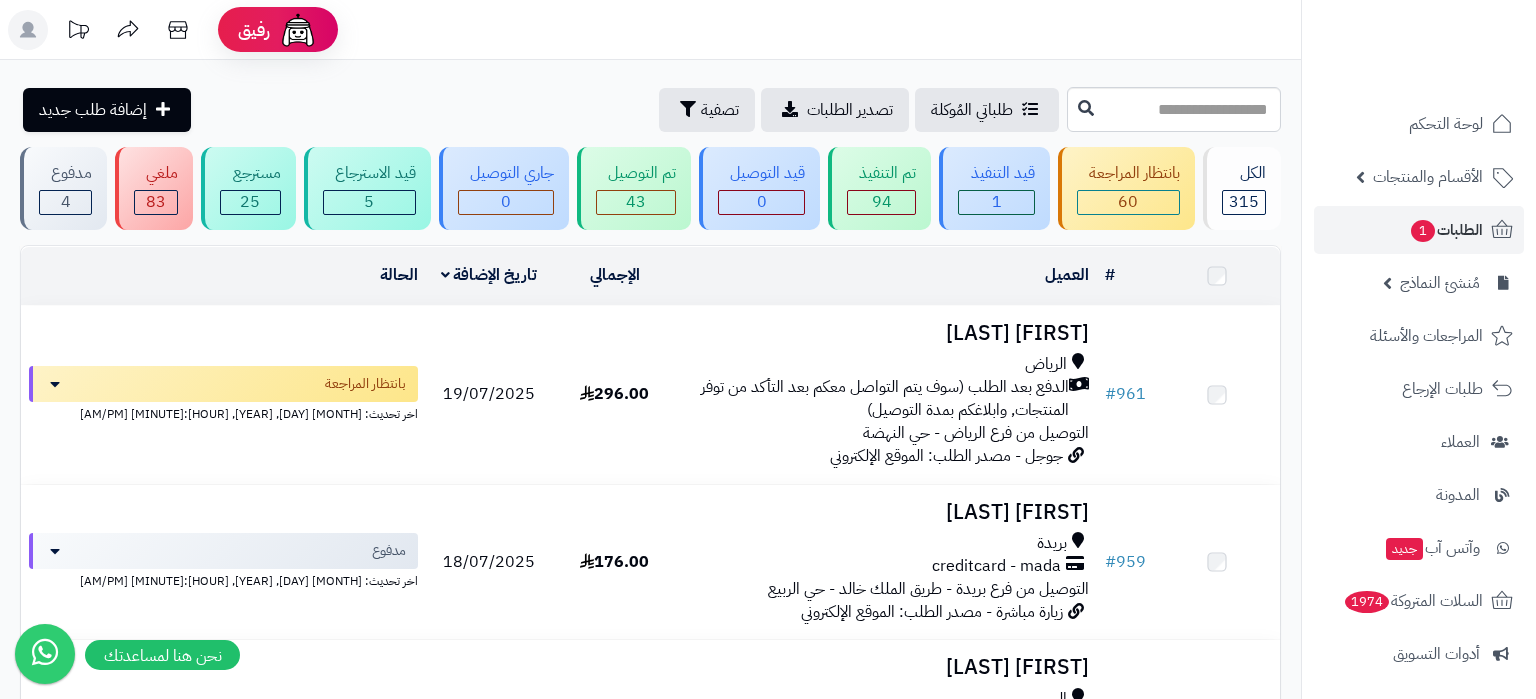 scroll, scrollTop: 0, scrollLeft: 0, axis: both 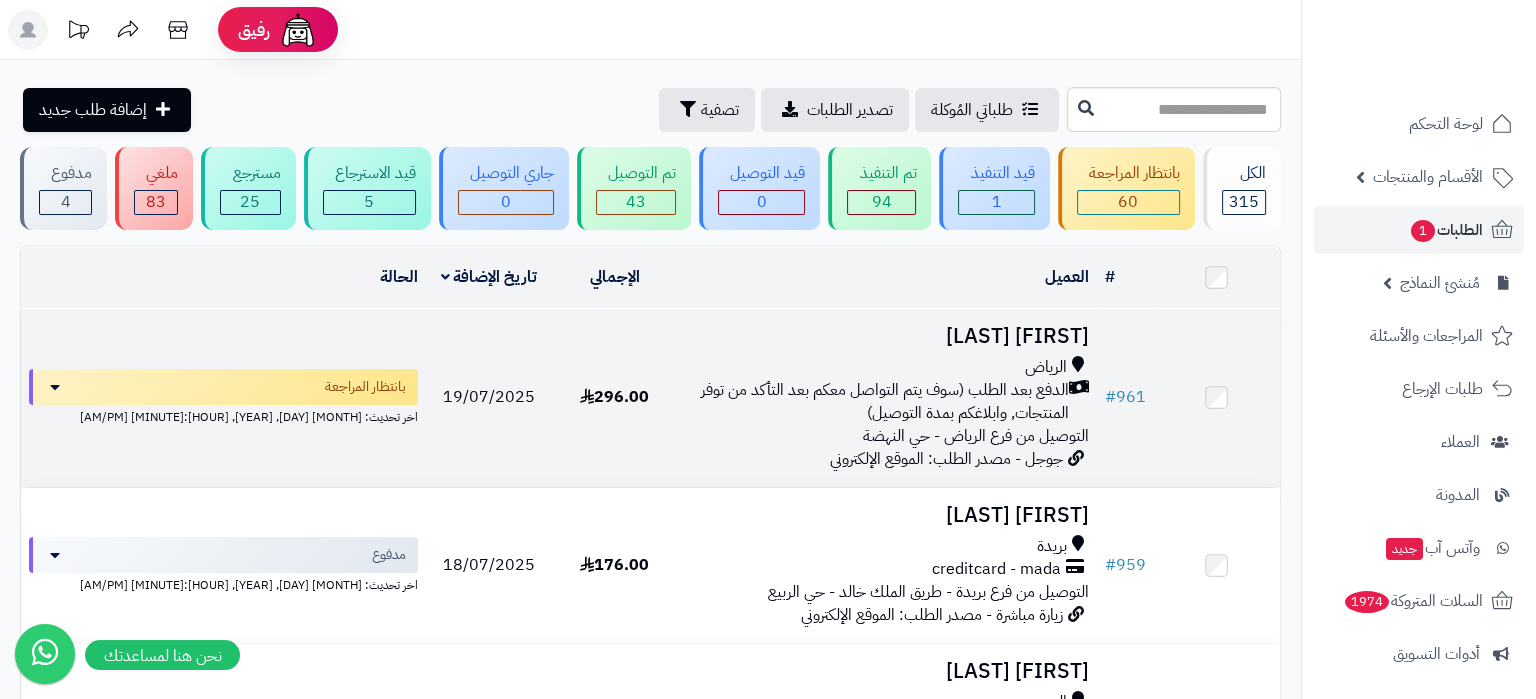 click on "الرياض" at bounding box center (887, 367) 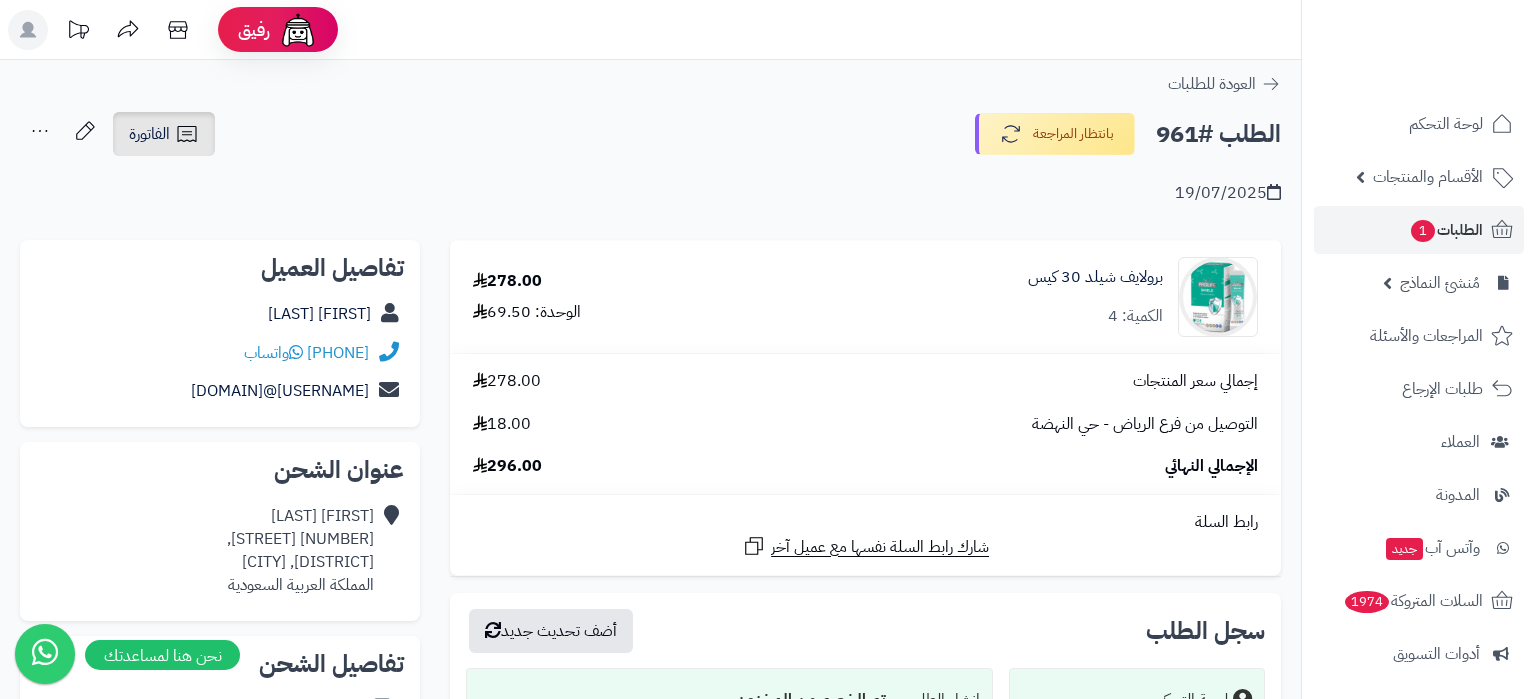 scroll, scrollTop: 0, scrollLeft: 0, axis: both 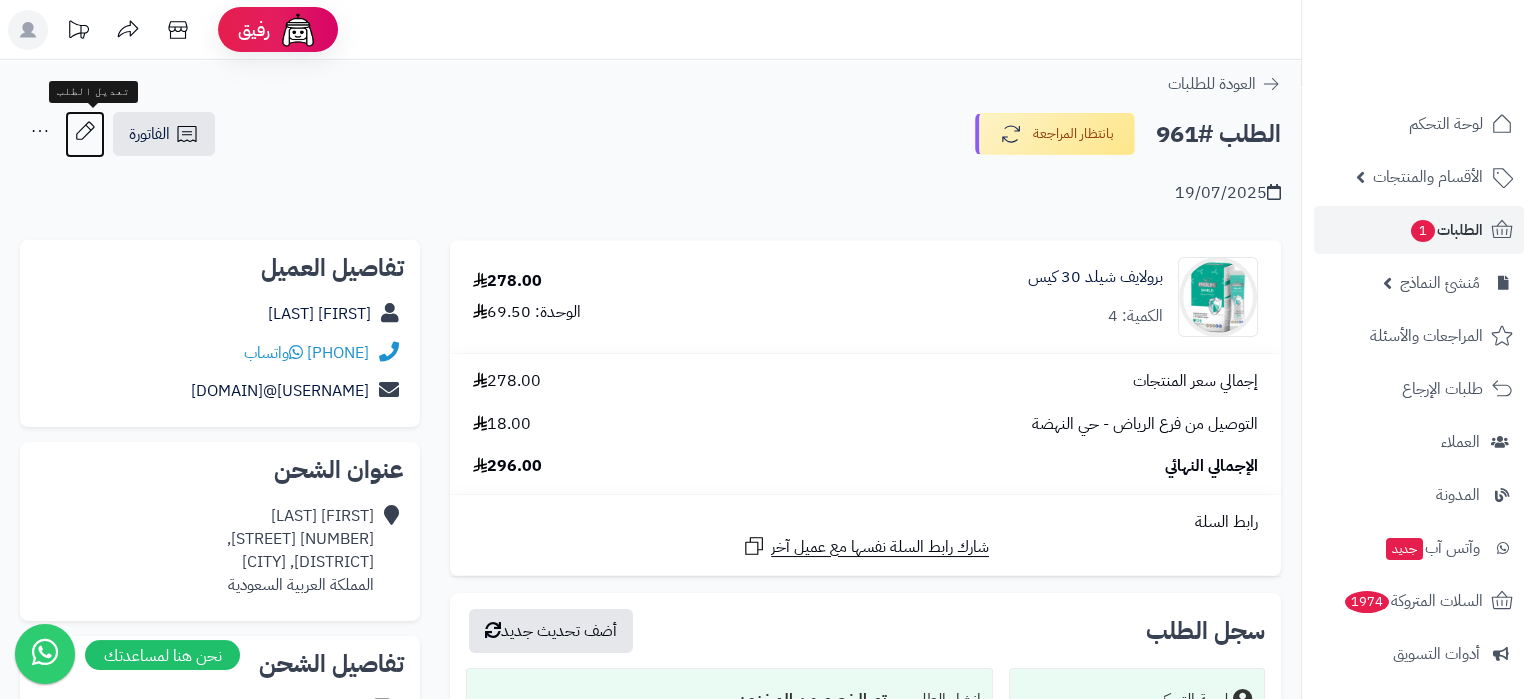 click 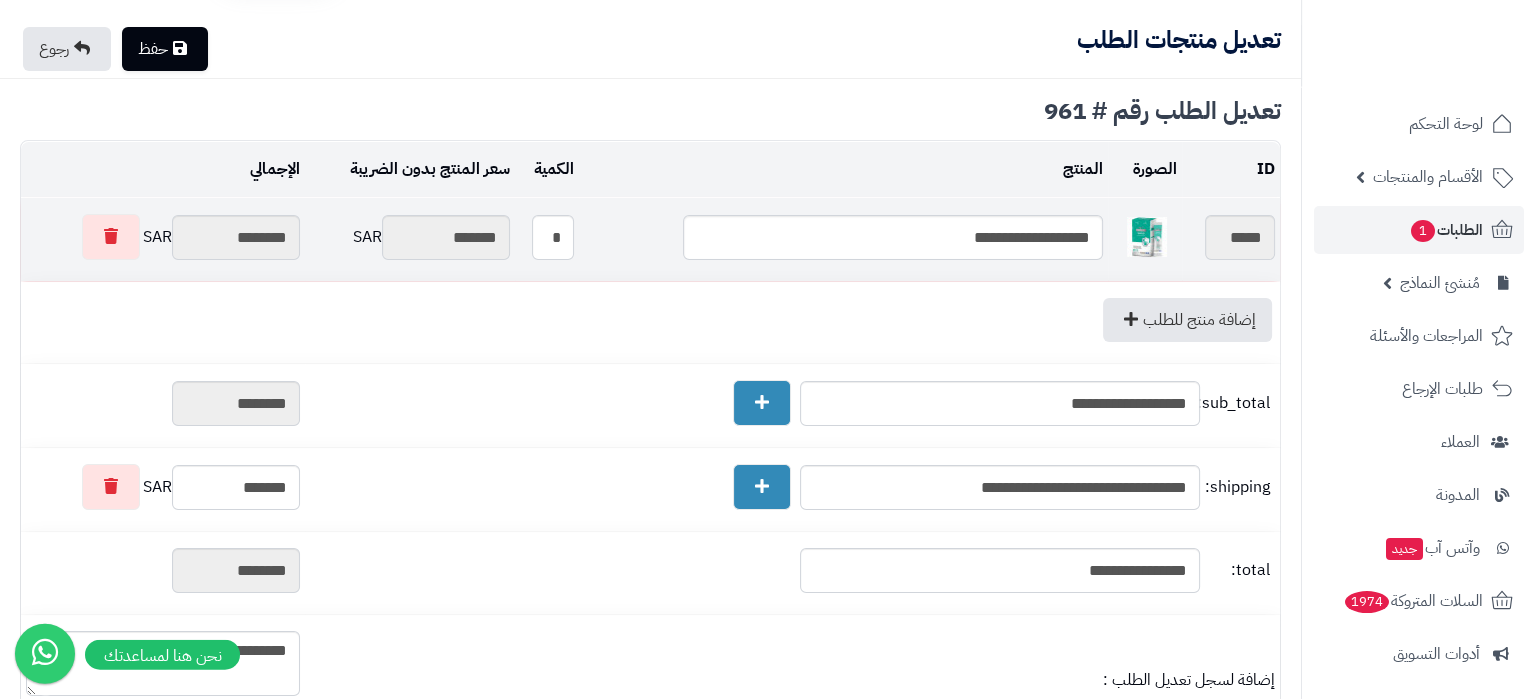 scroll, scrollTop: 105, scrollLeft: 0, axis: vertical 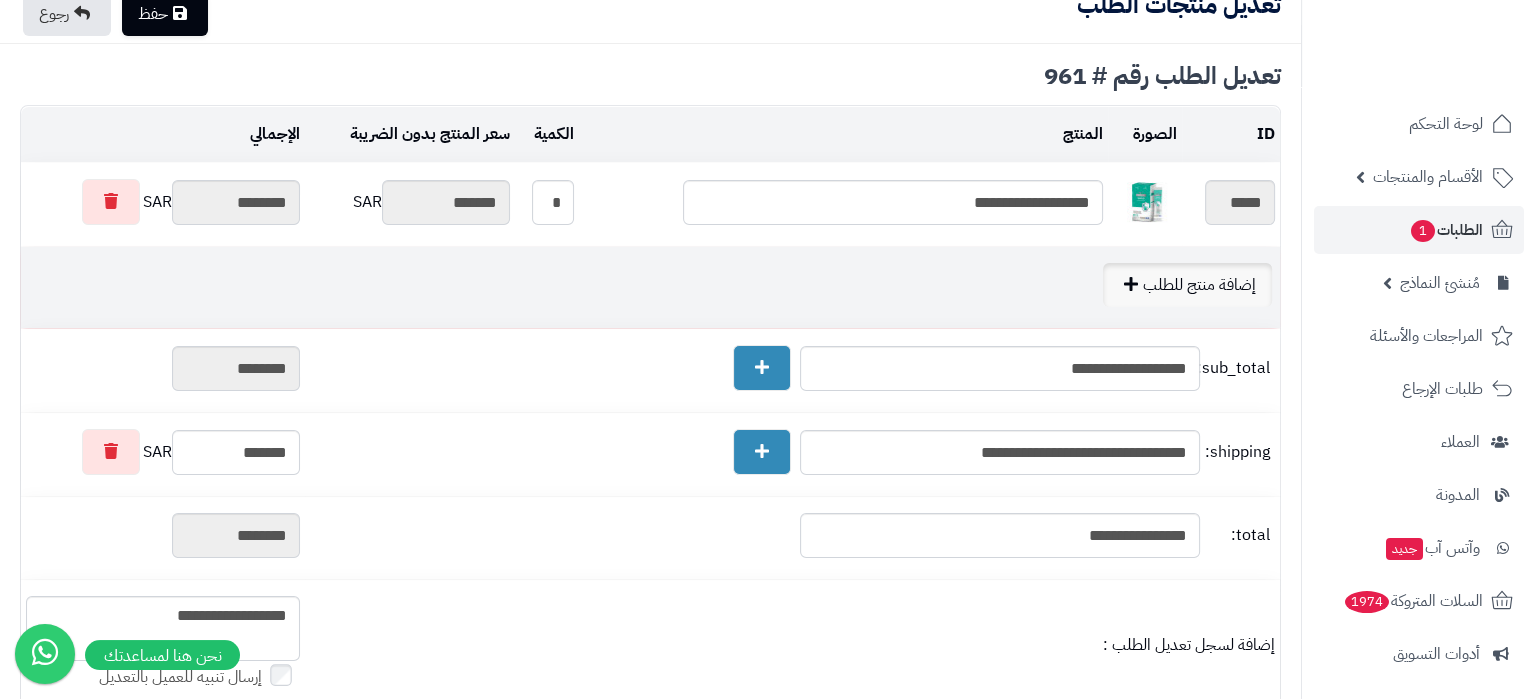 click on "إضافة منتج للطلب" at bounding box center (1187, 285) 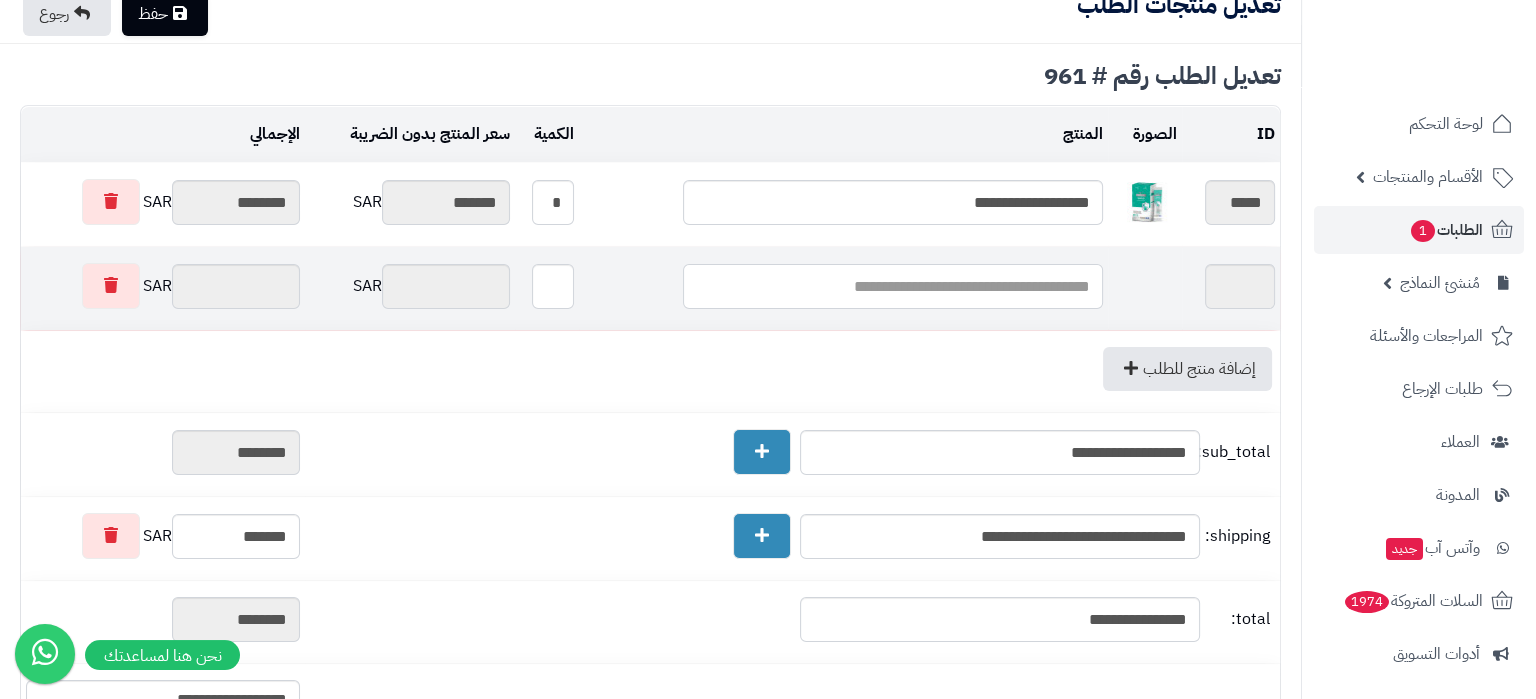 click at bounding box center (893, 286) 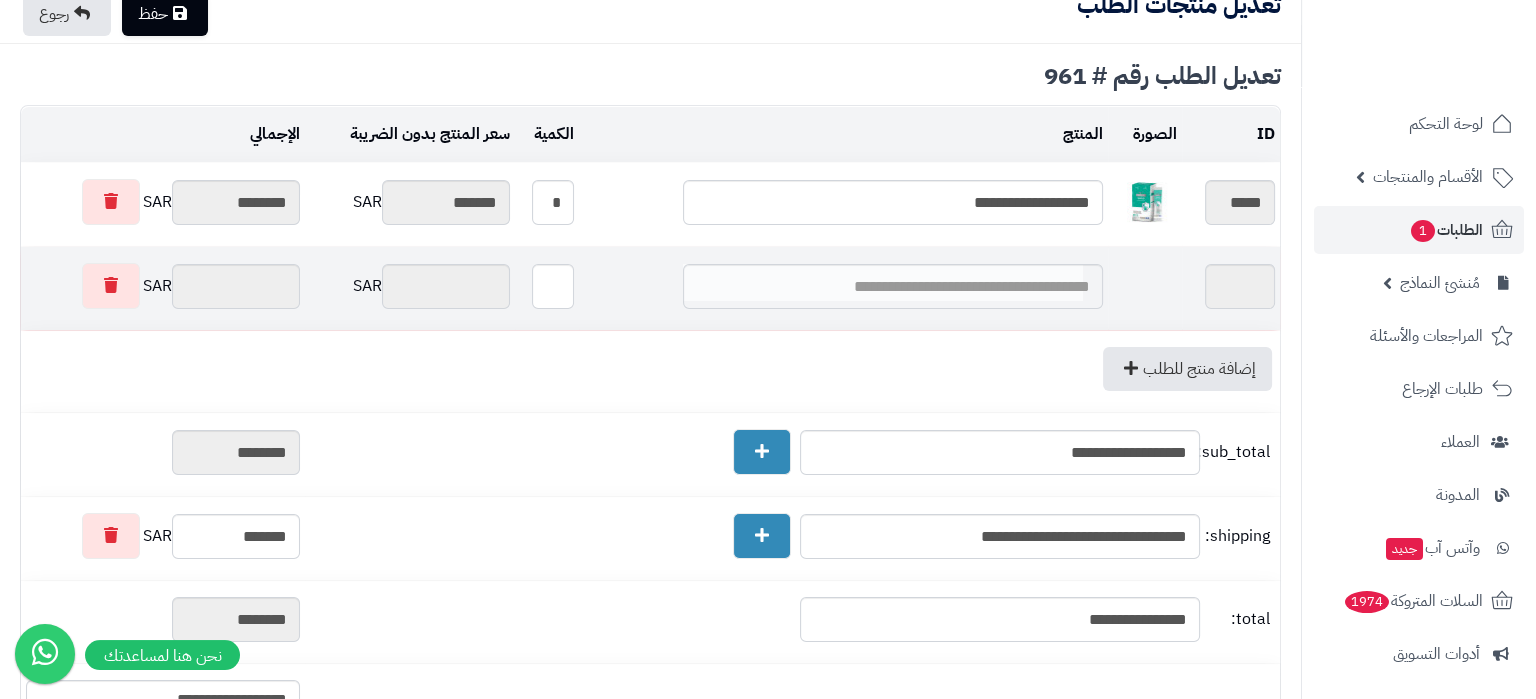 type on "*" 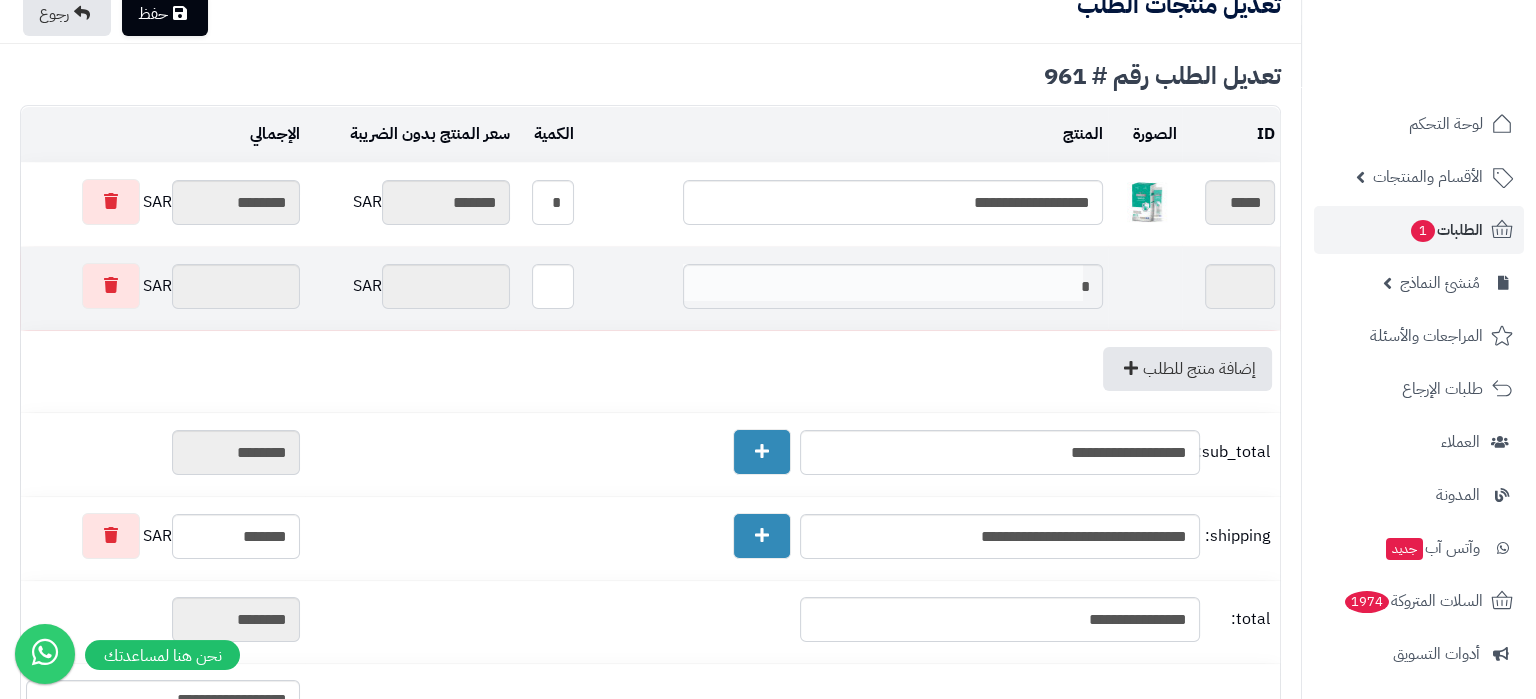 type on "******" 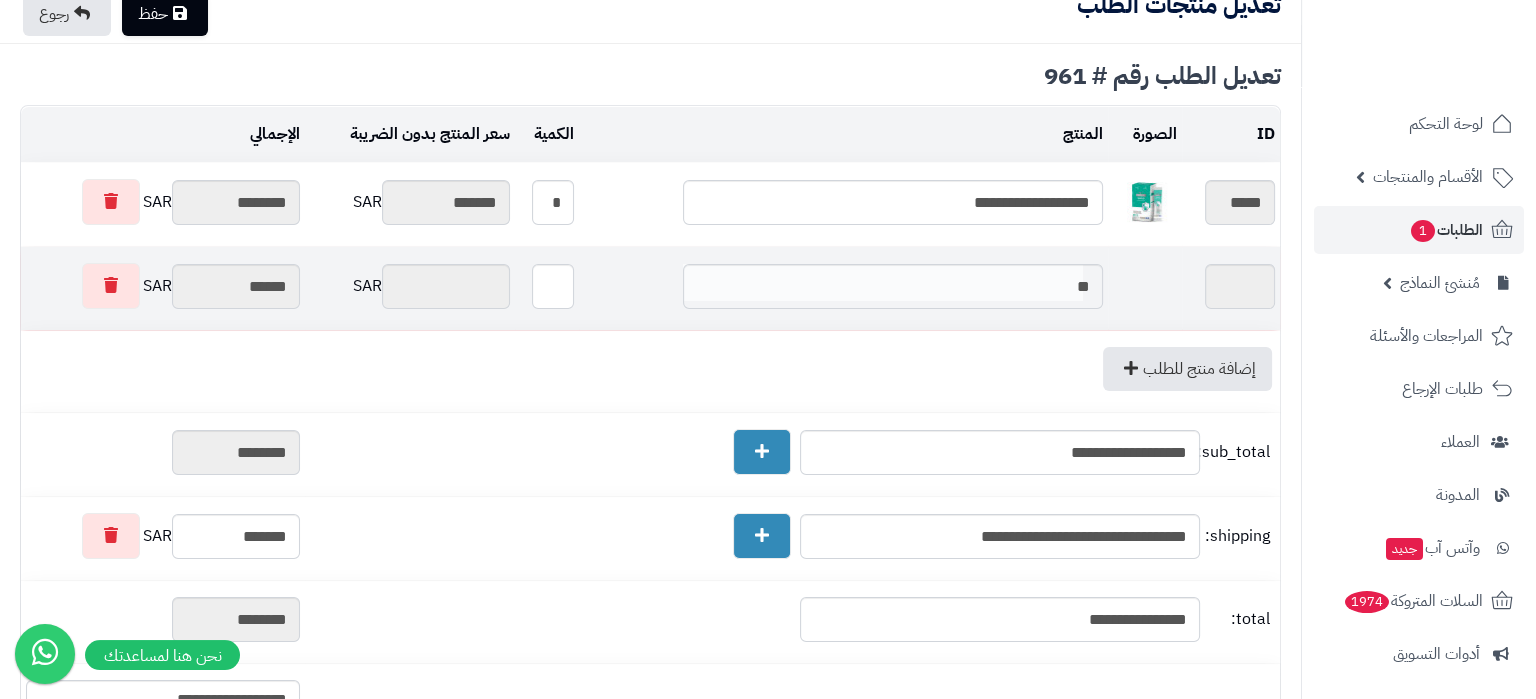 type on "*" 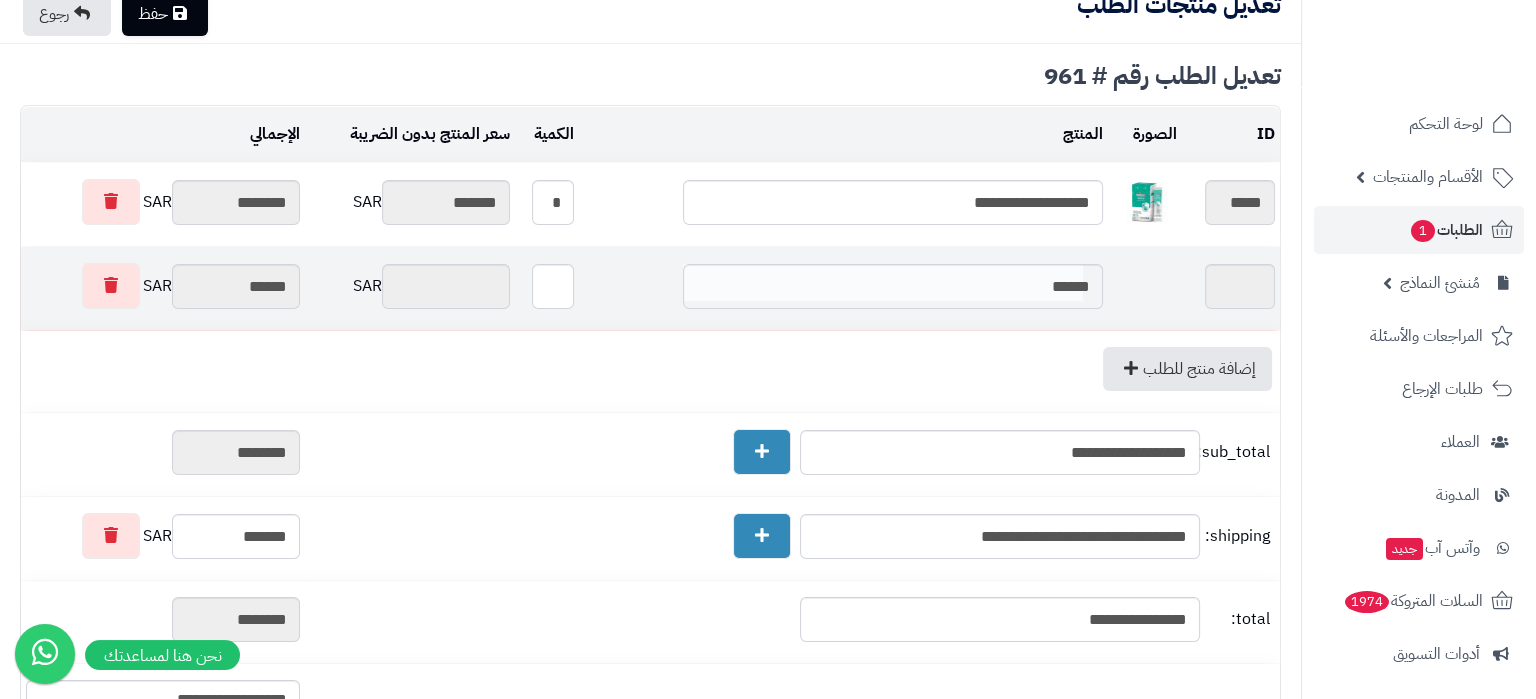 type on "*******" 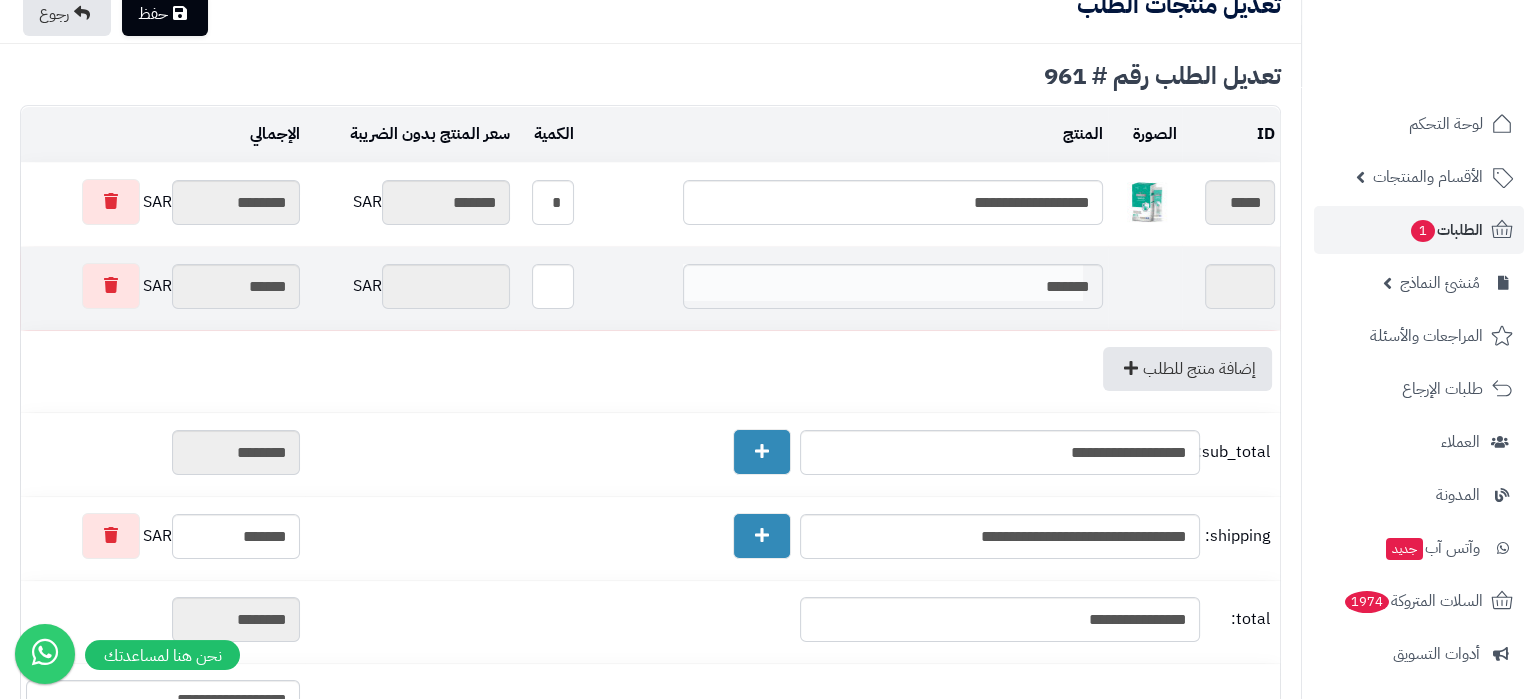 type on "*******" 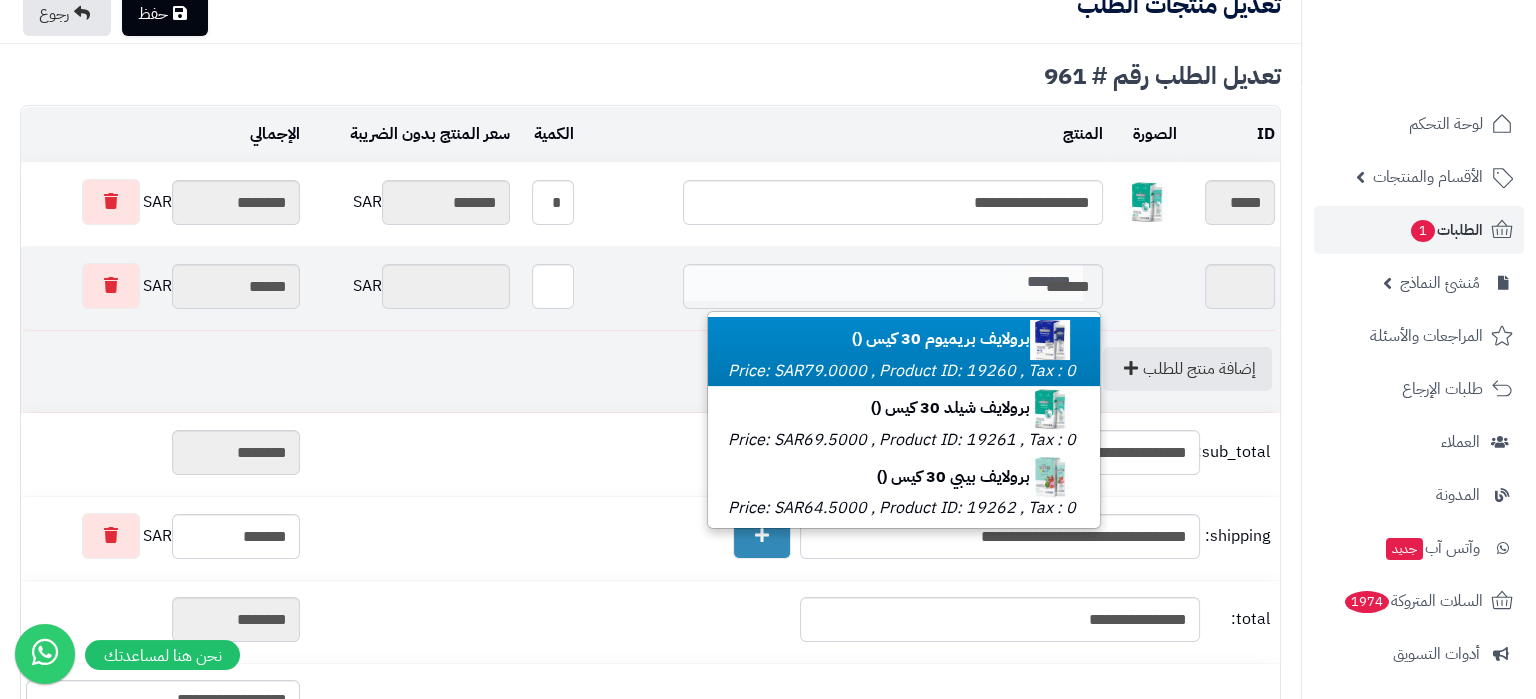 type on "*******" 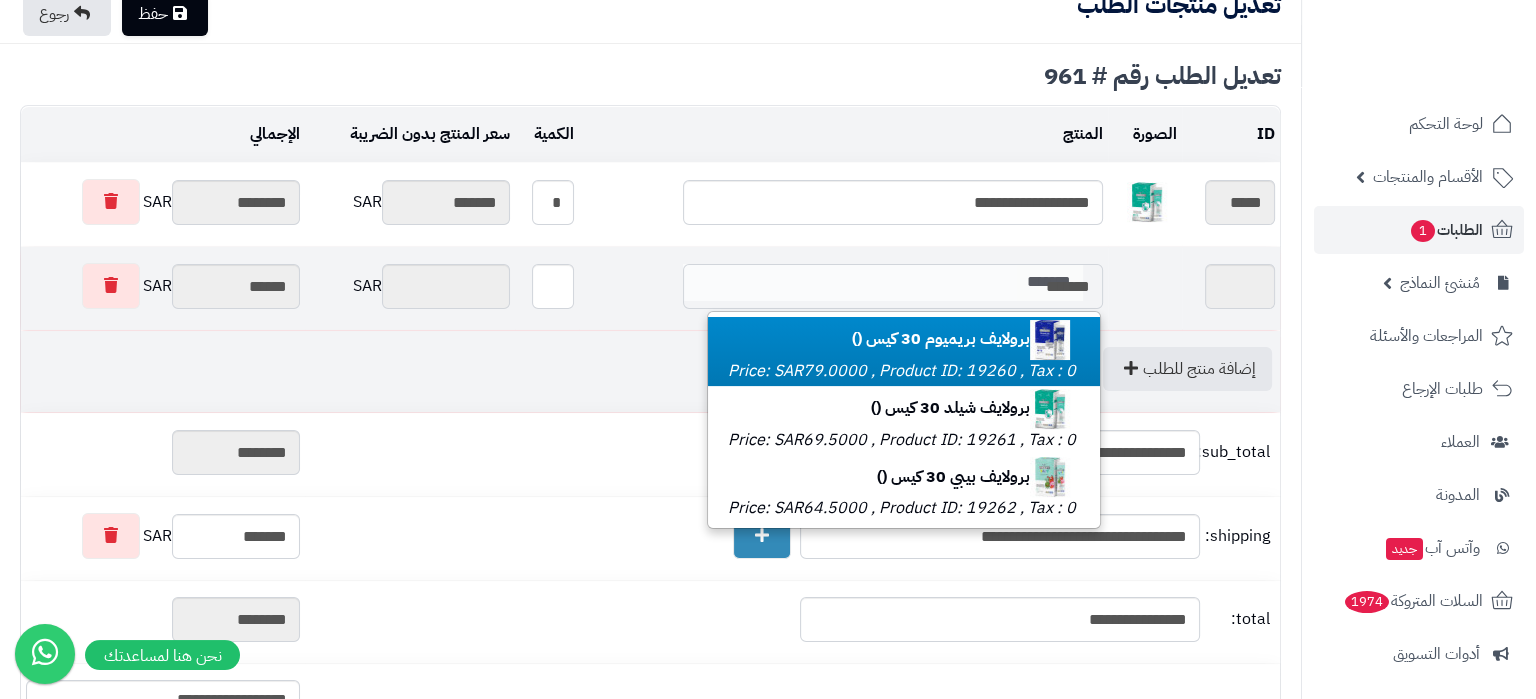 type on "********" 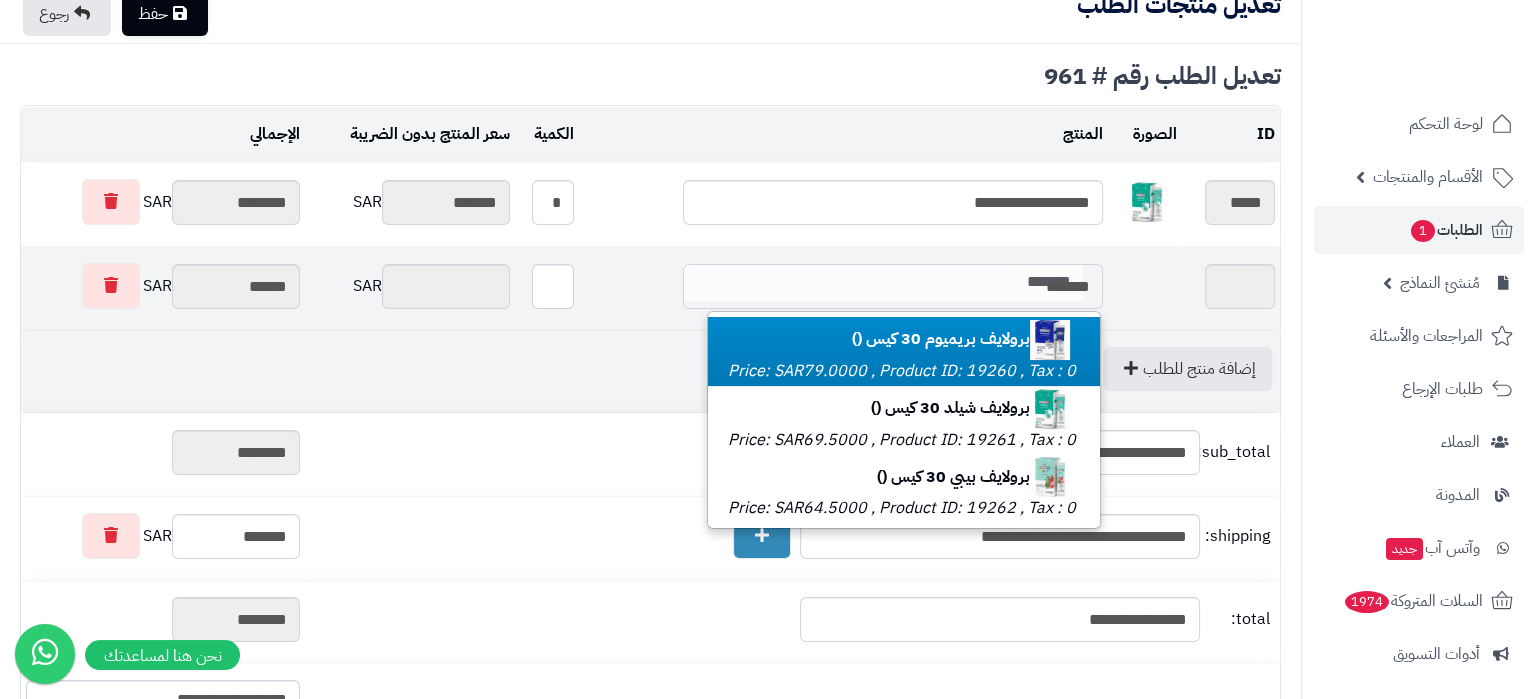 type on "********" 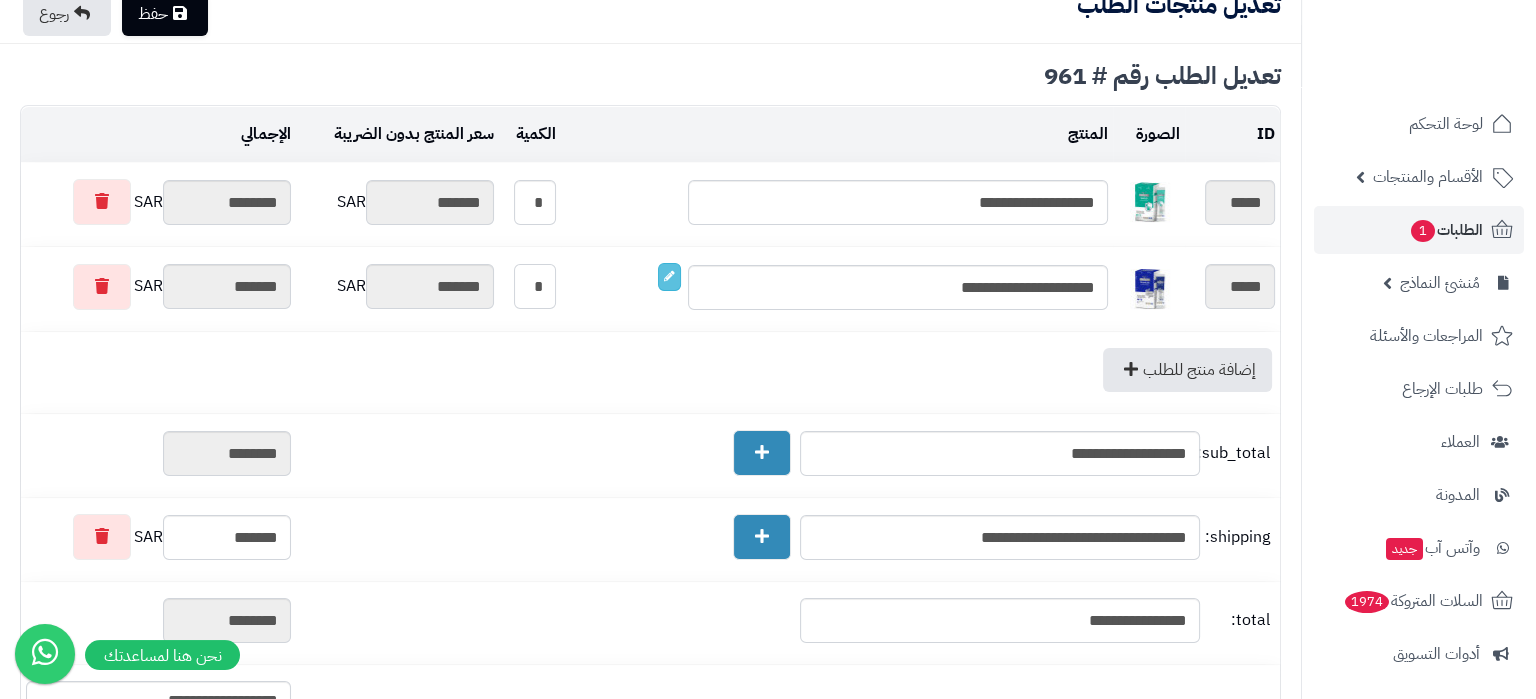 click on "*" at bounding box center [535, 286] 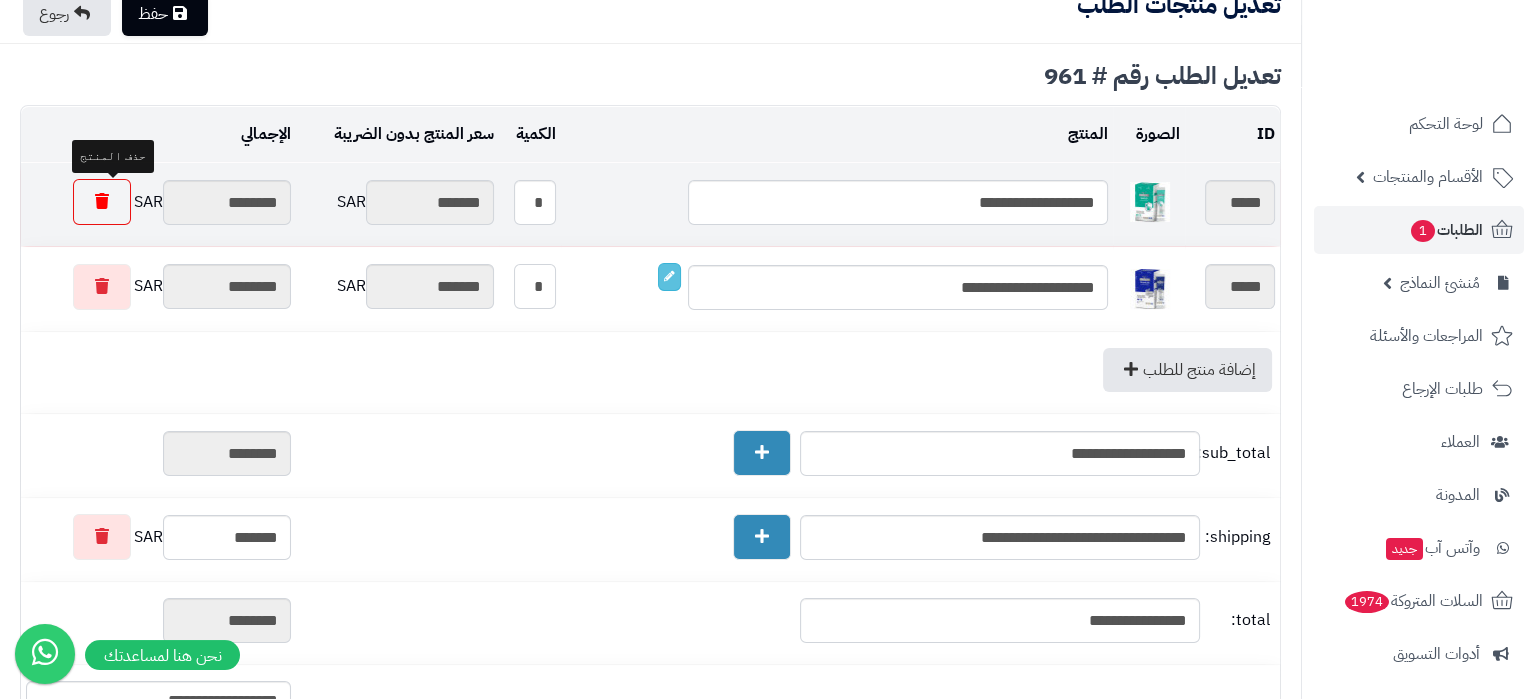 type on "*" 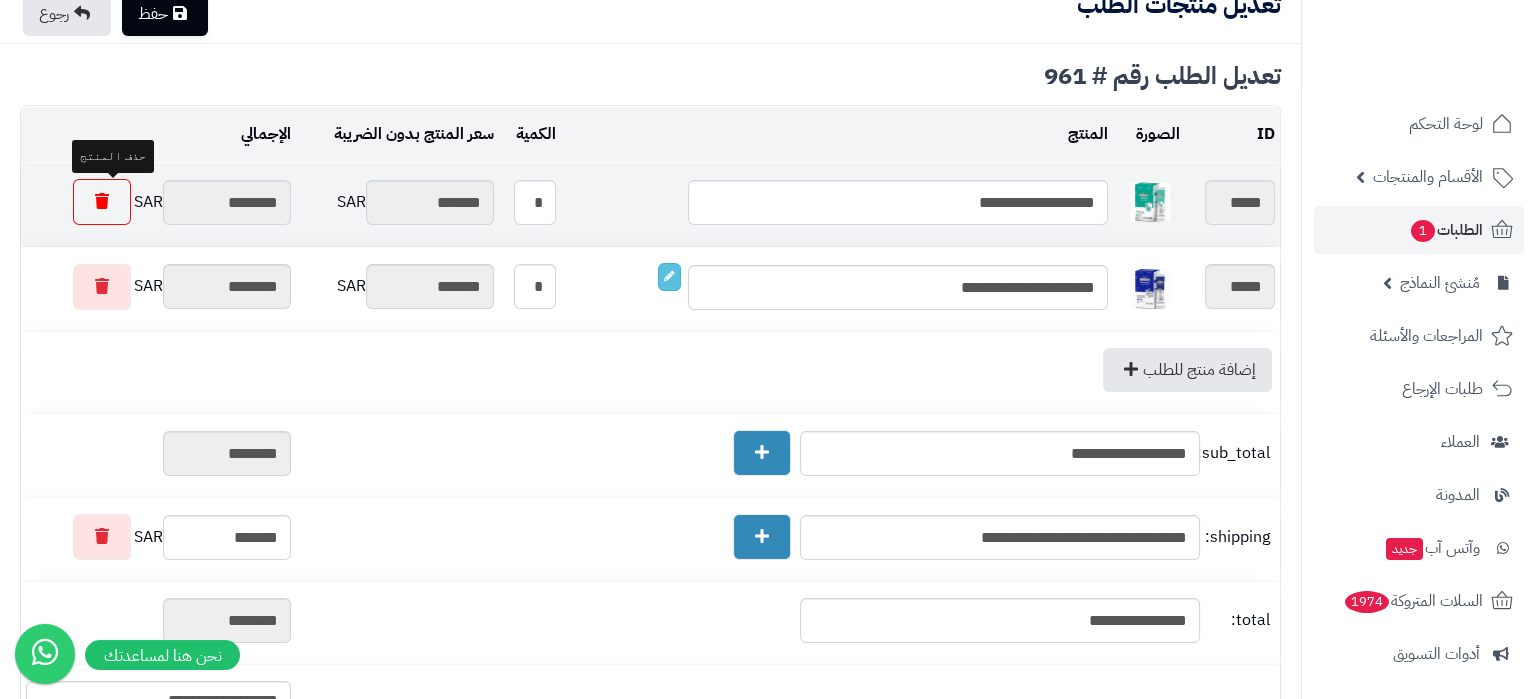 drag, startPoint x: 123, startPoint y: 193, endPoint x: 216, endPoint y: 210, distance: 94.54099 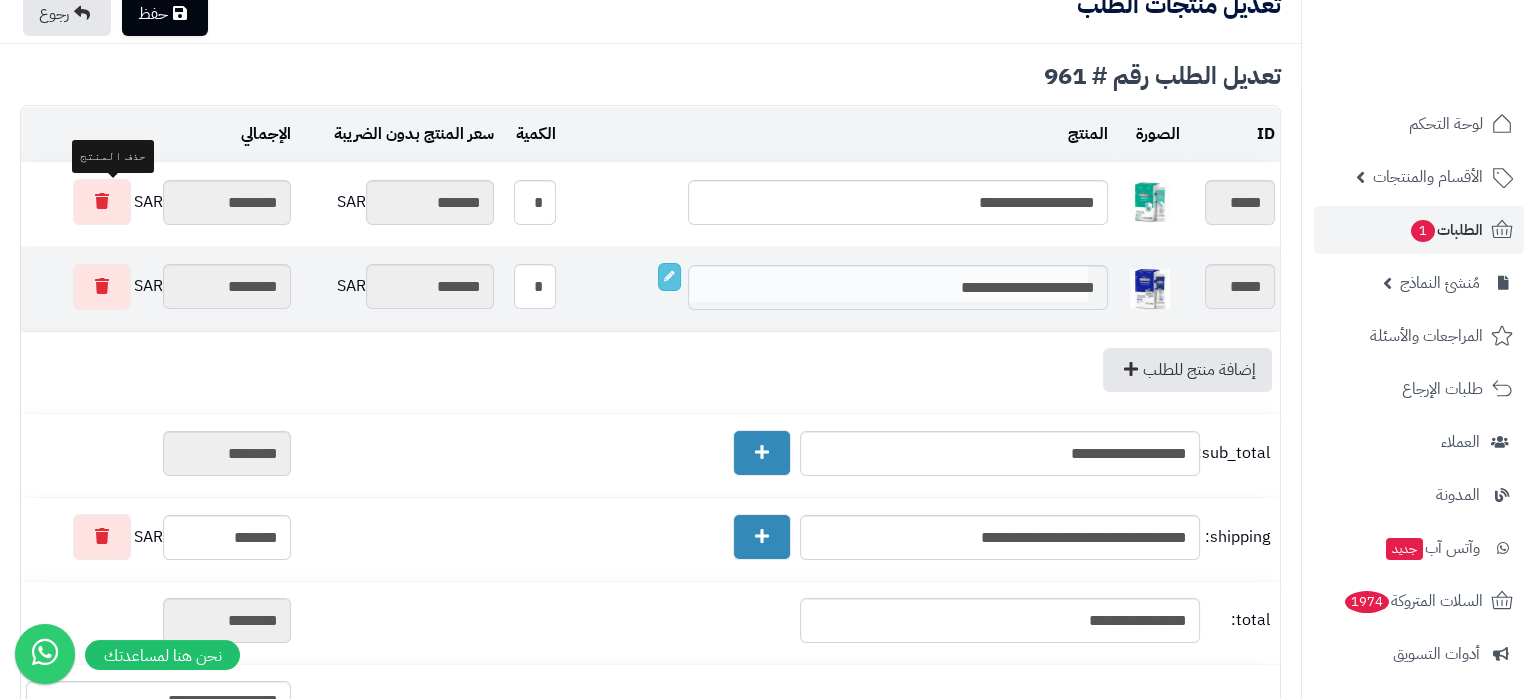 type on "********" 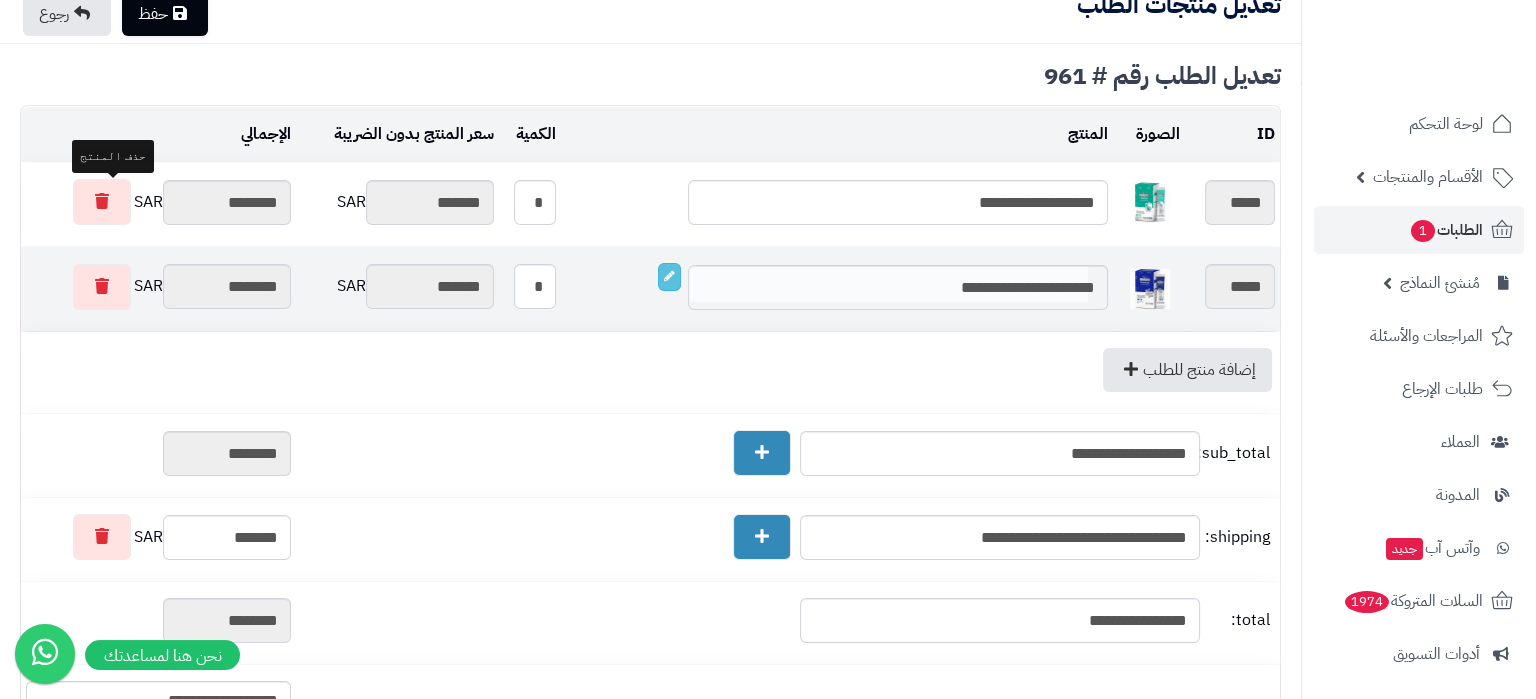 type on "********" 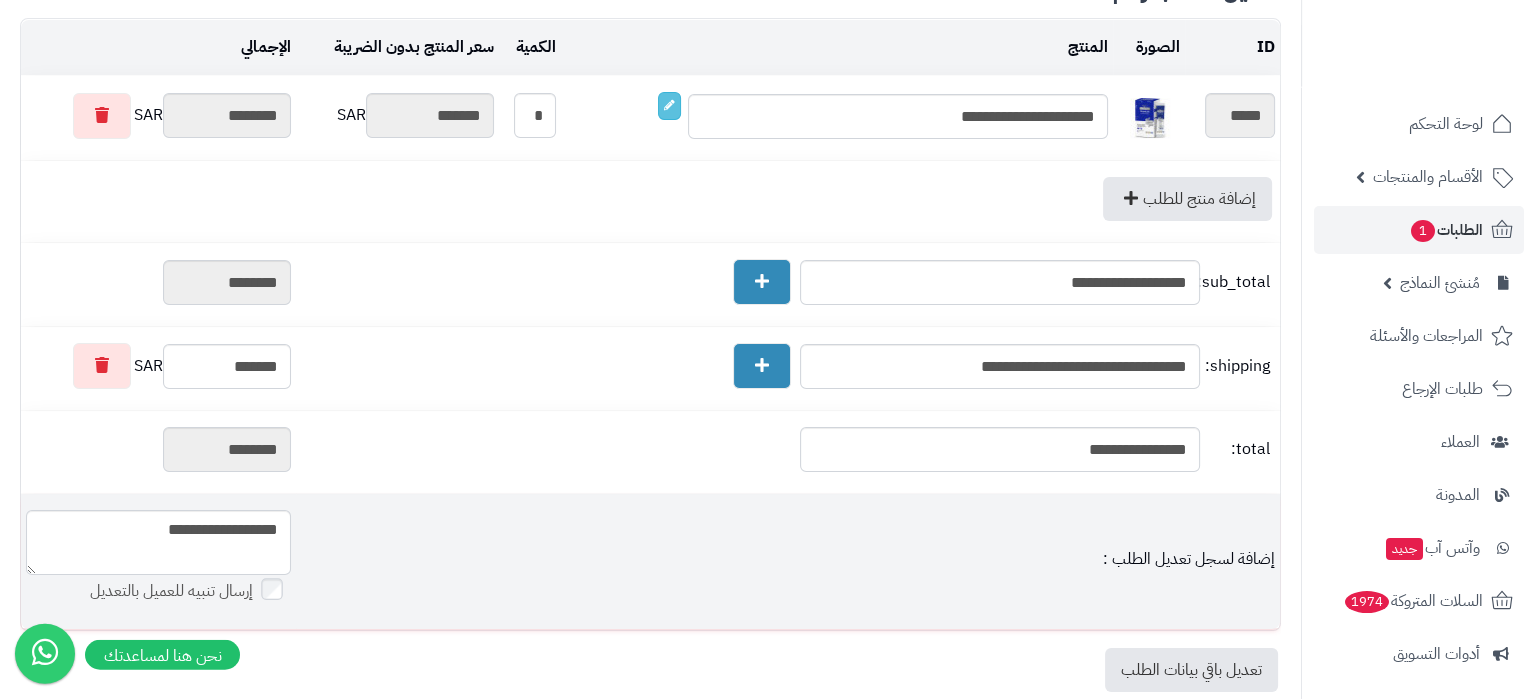 scroll, scrollTop: 0, scrollLeft: 0, axis: both 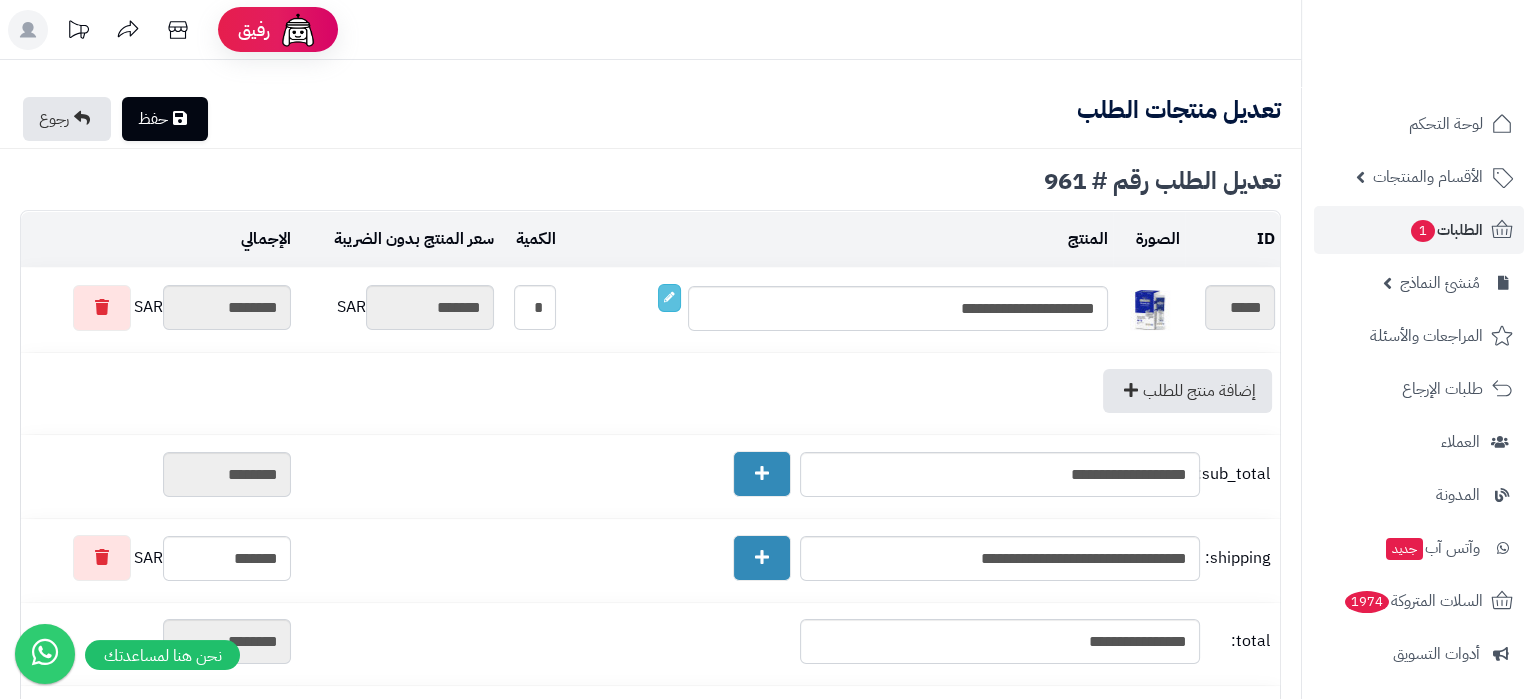 click on "حفظ" at bounding box center (165, 119) 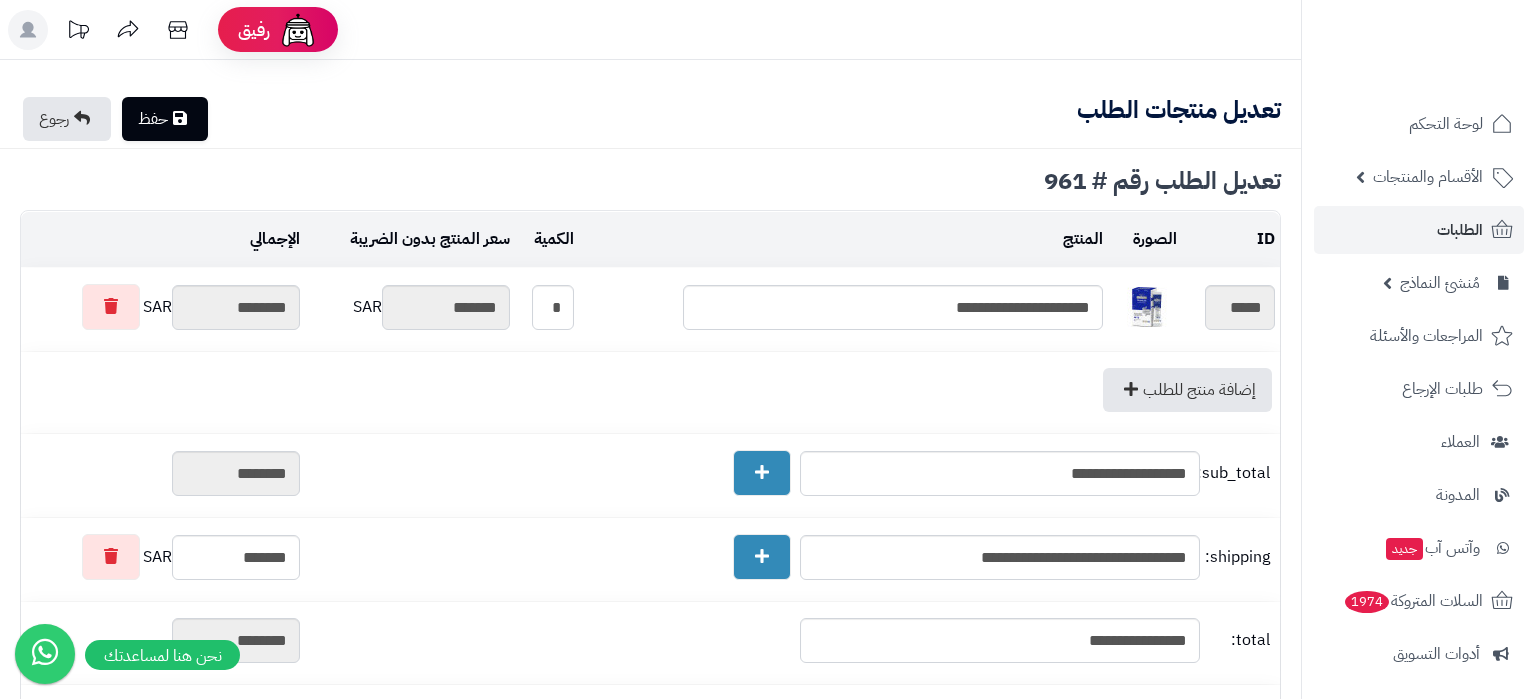 scroll, scrollTop: 0, scrollLeft: 0, axis: both 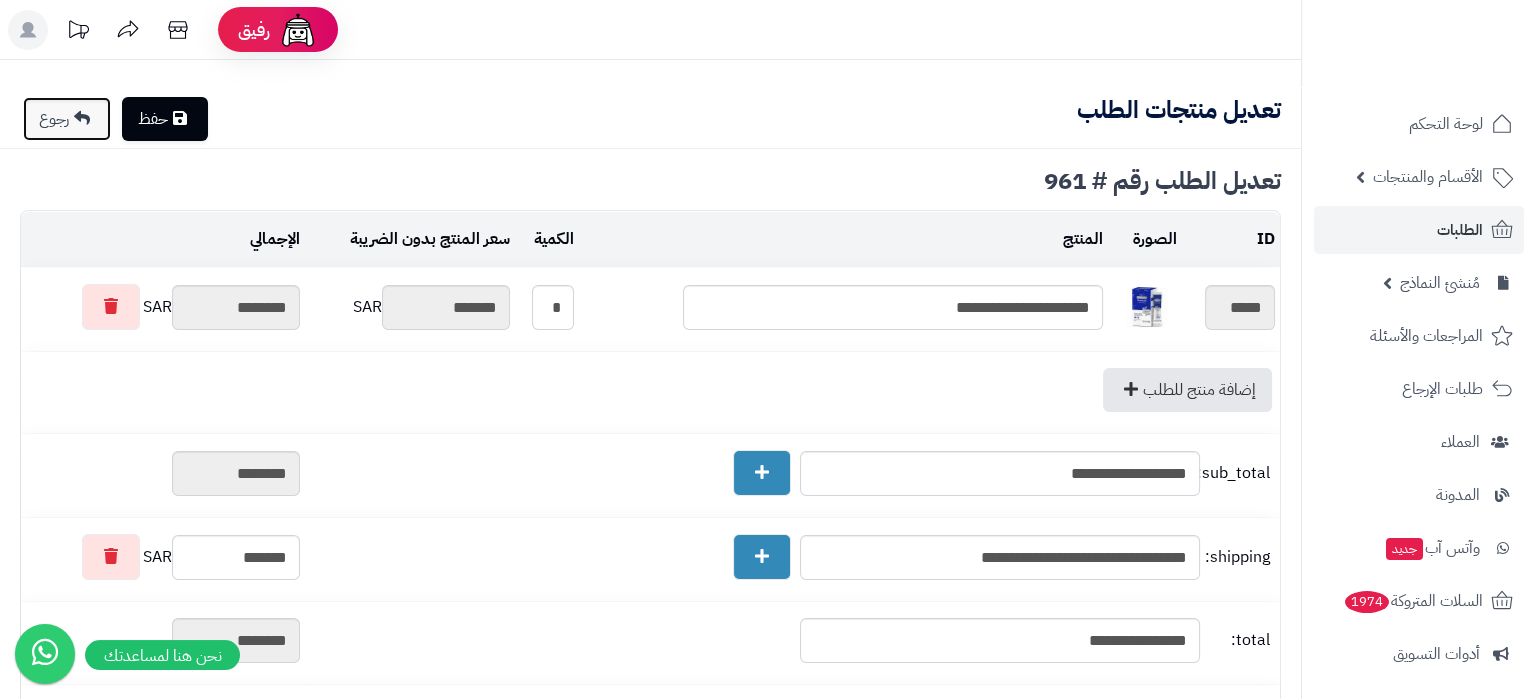click on "رجوع" at bounding box center (67, 119) 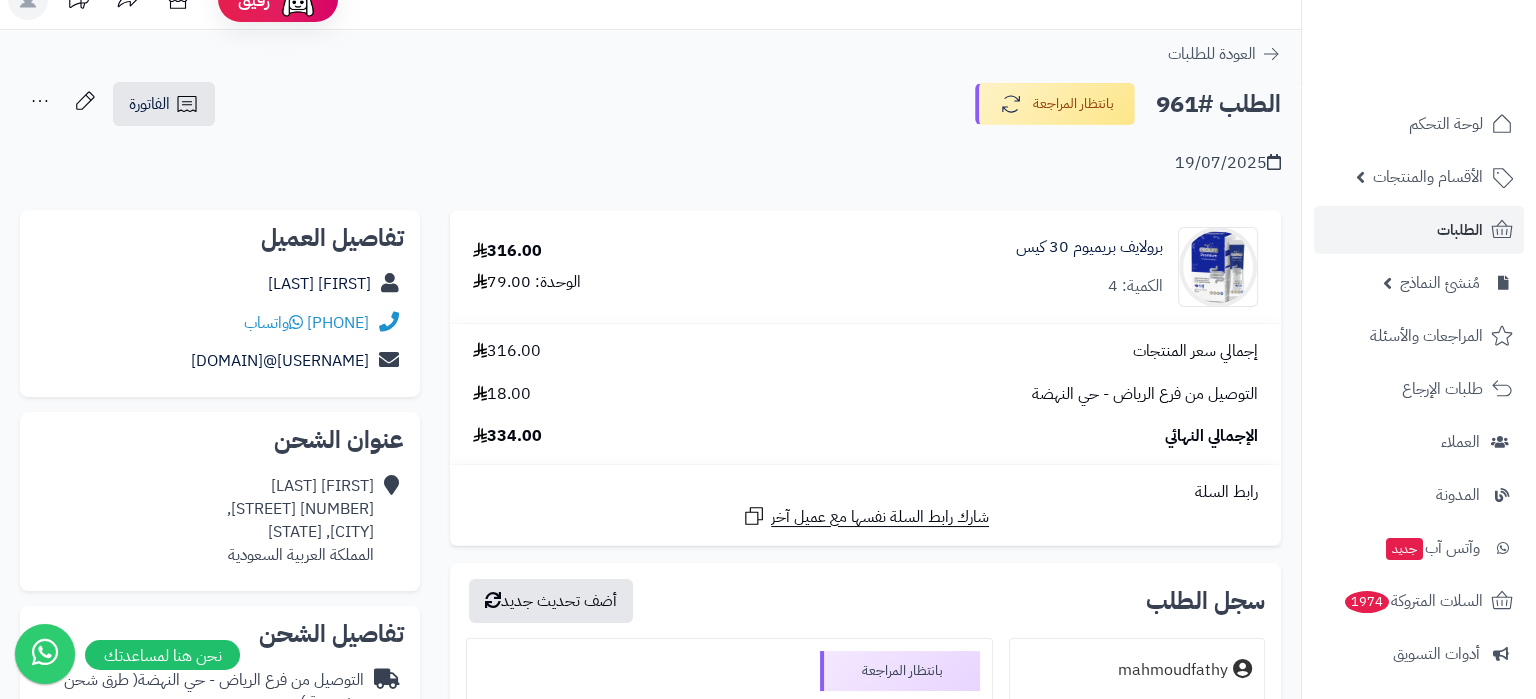 scroll, scrollTop: 0, scrollLeft: 0, axis: both 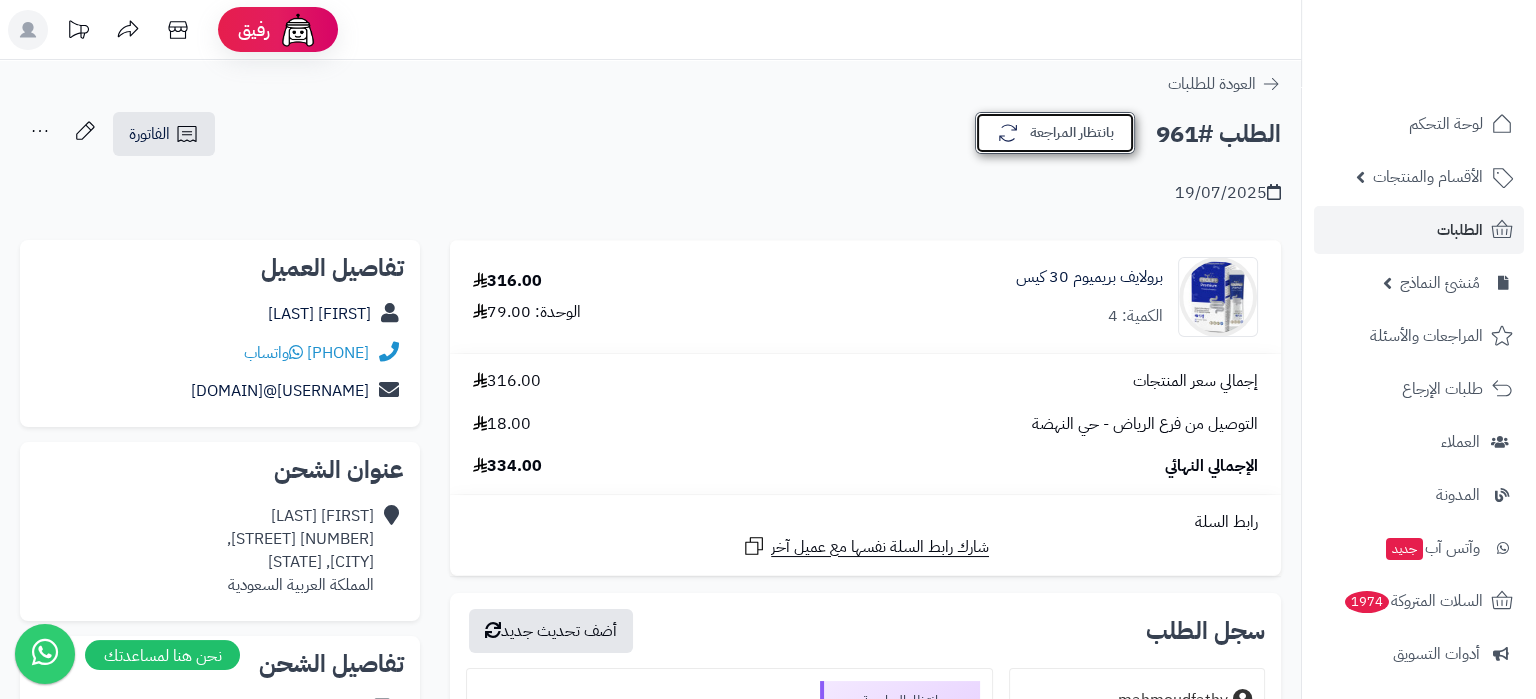 click on "بانتظار المراجعة" at bounding box center [1055, 133] 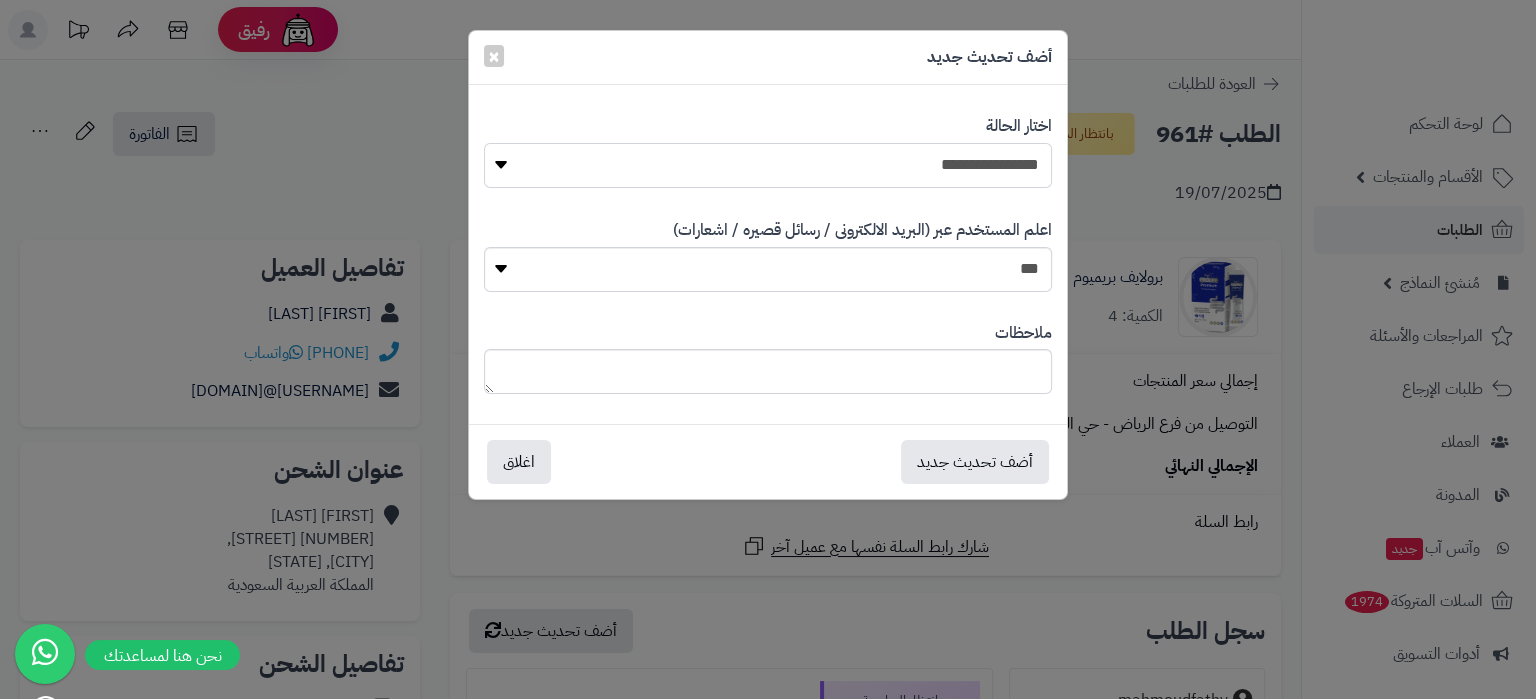 select on "**" 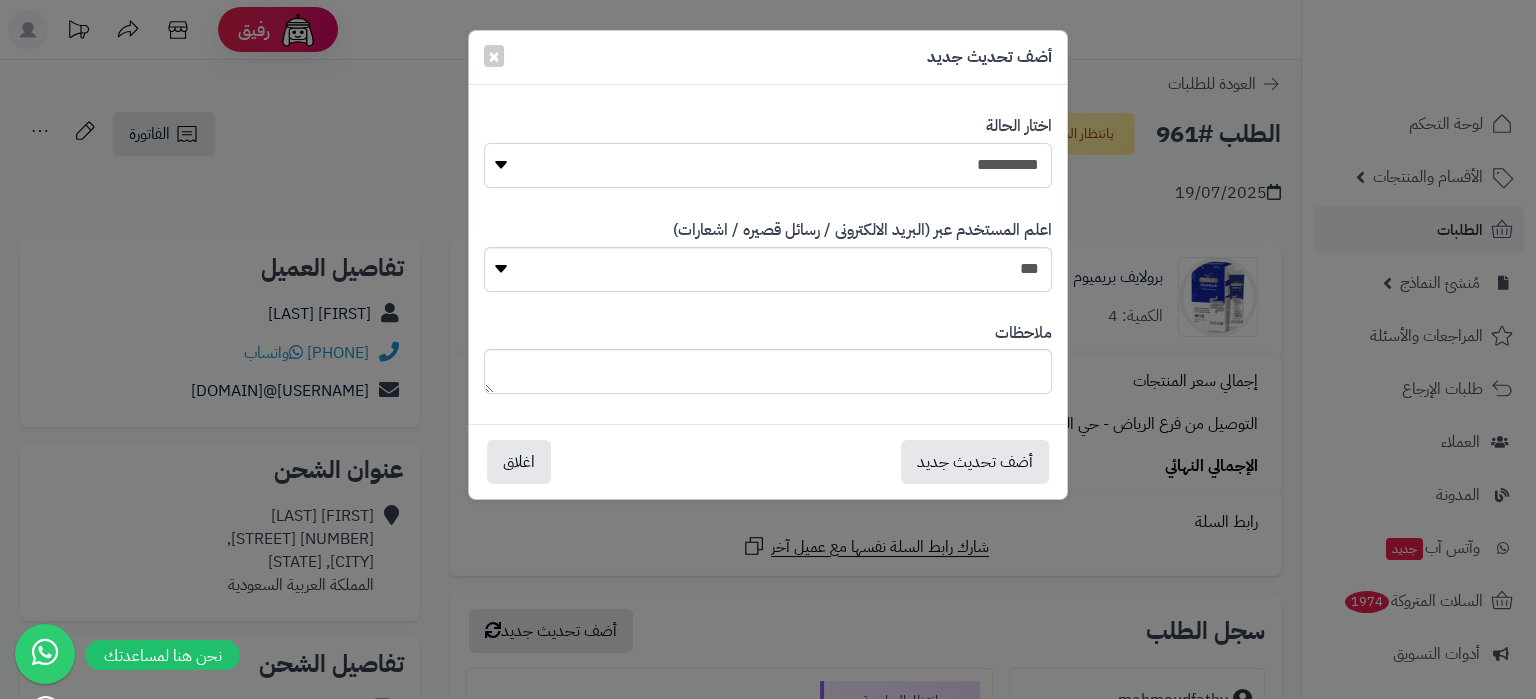 click on "**********" at bounding box center (0, 0) 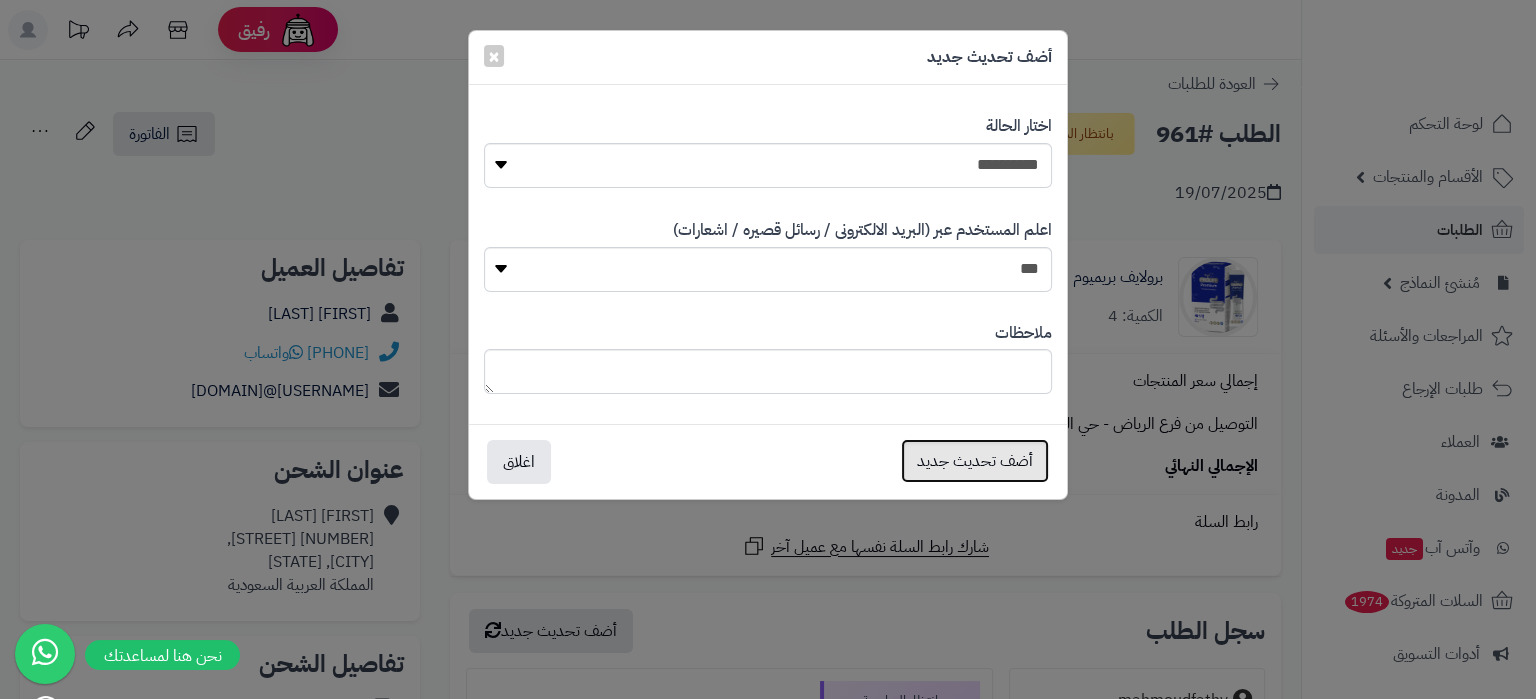 click on "أضف تحديث جديد" at bounding box center (975, 461) 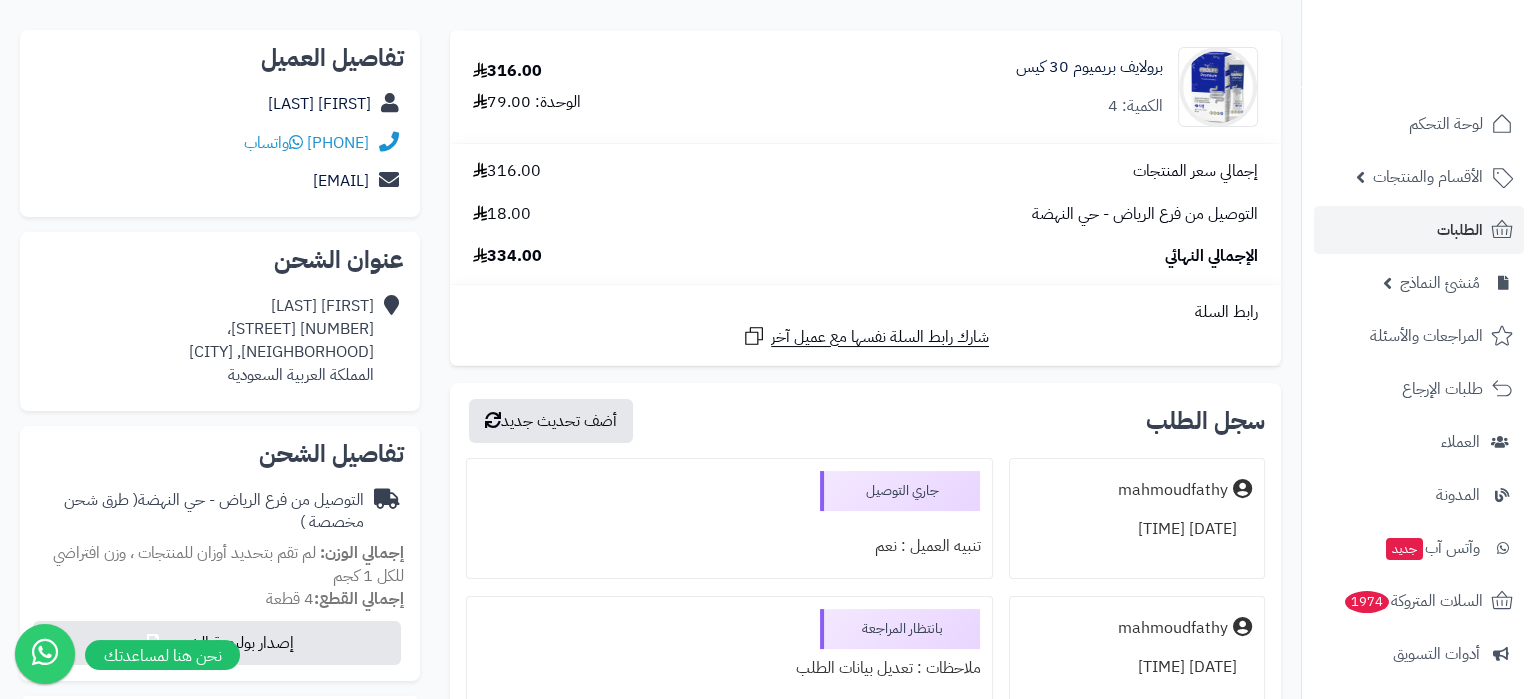 scroll, scrollTop: 0, scrollLeft: 0, axis: both 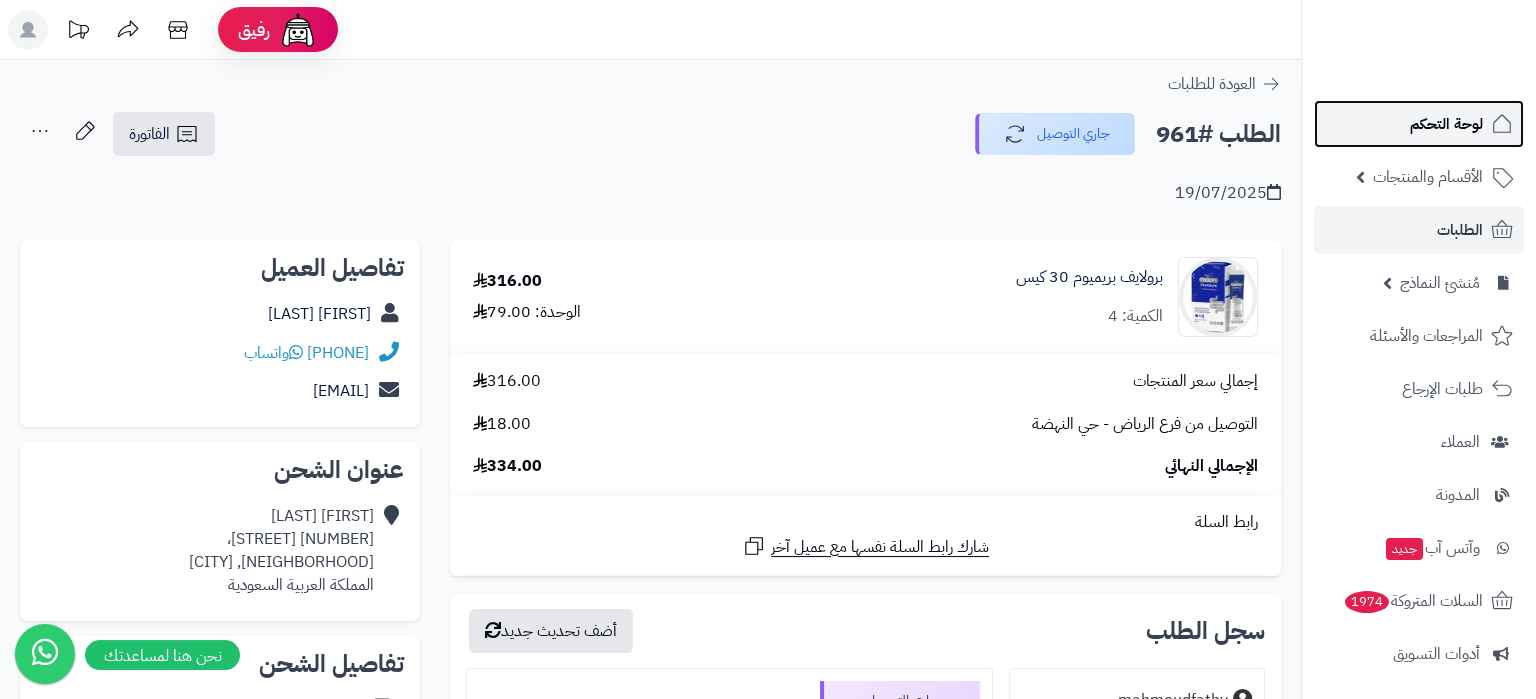 click on "لوحة التحكم" at bounding box center [1446, 124] 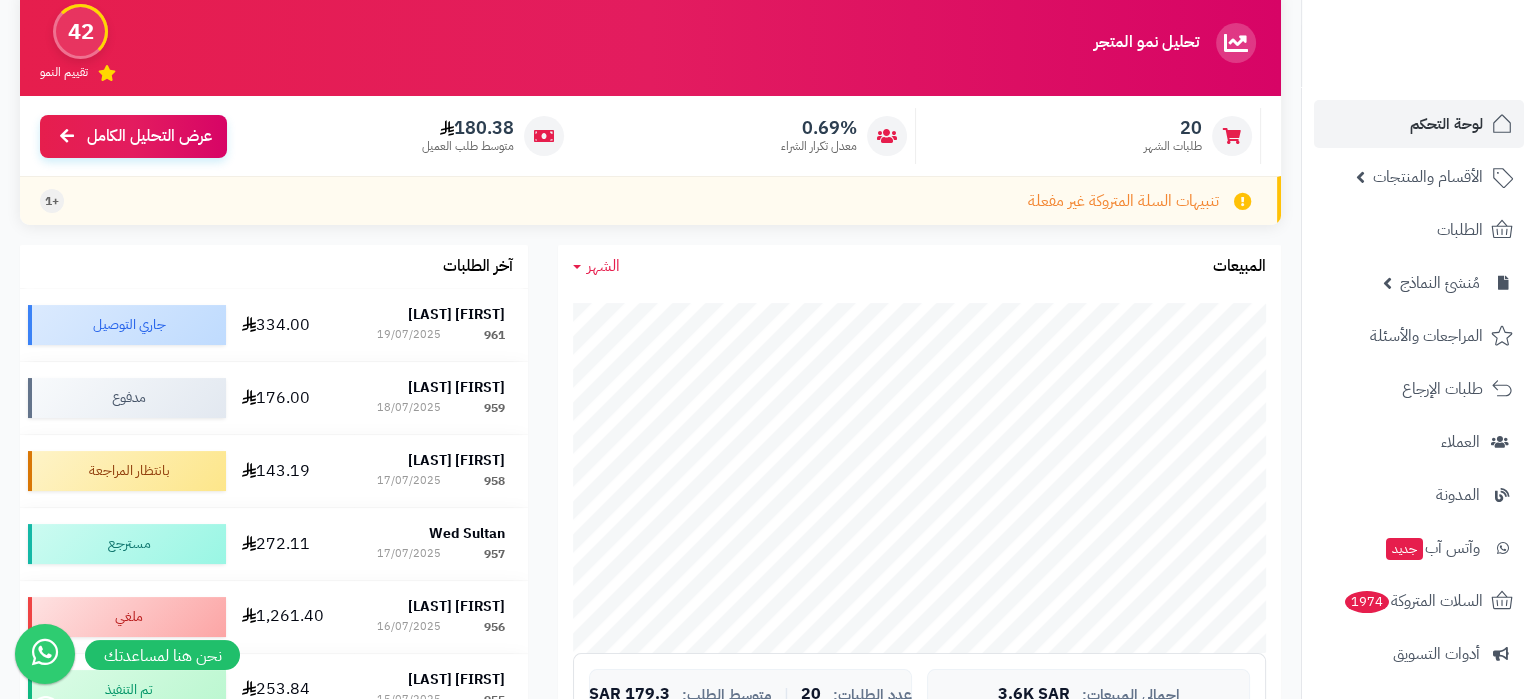 scroll, scrollTop: 0, scrollLeft: 0, axis: both 